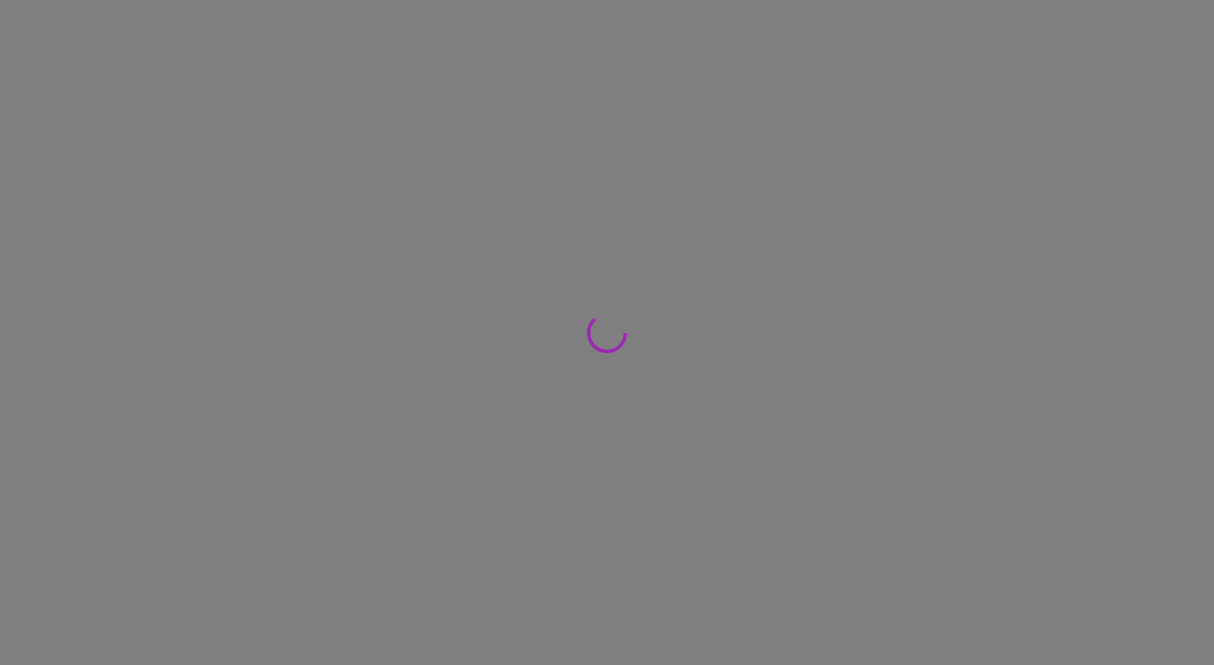 scroll, scrollTop: 0, scrollLeft: 0, axis: both 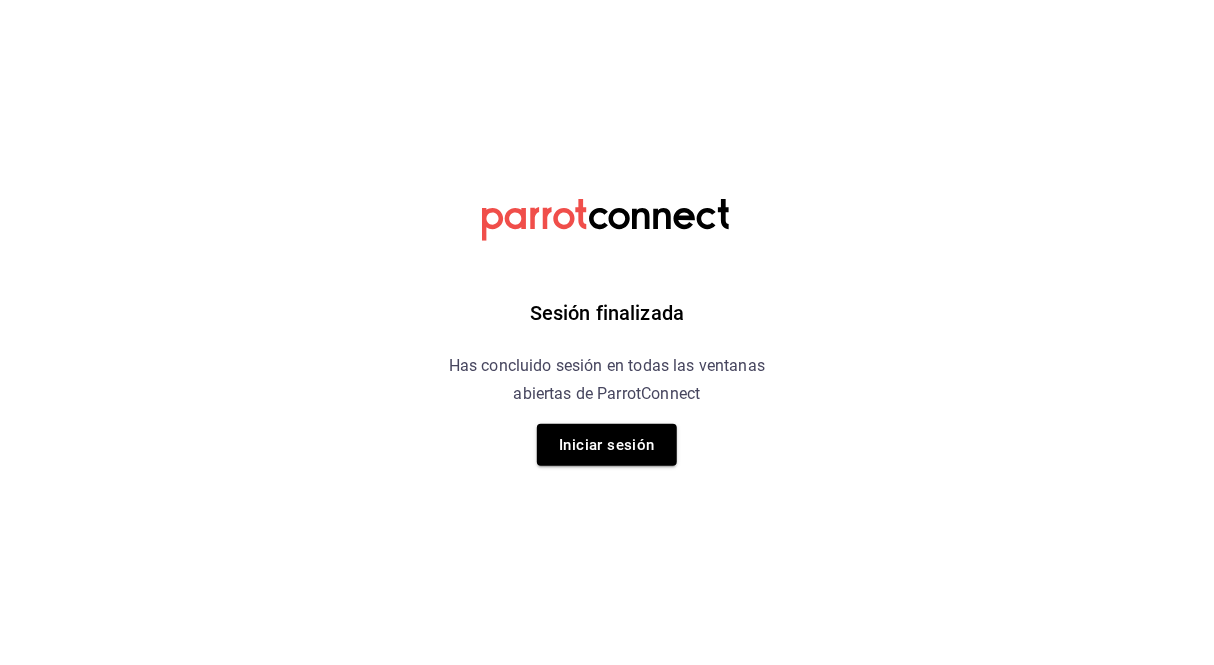 click on "Sesión finalizada Has concluido sesión en todas las ventanas abiertas de ParrotConnect Iniciar sesión" at bounding box center [607, 332] 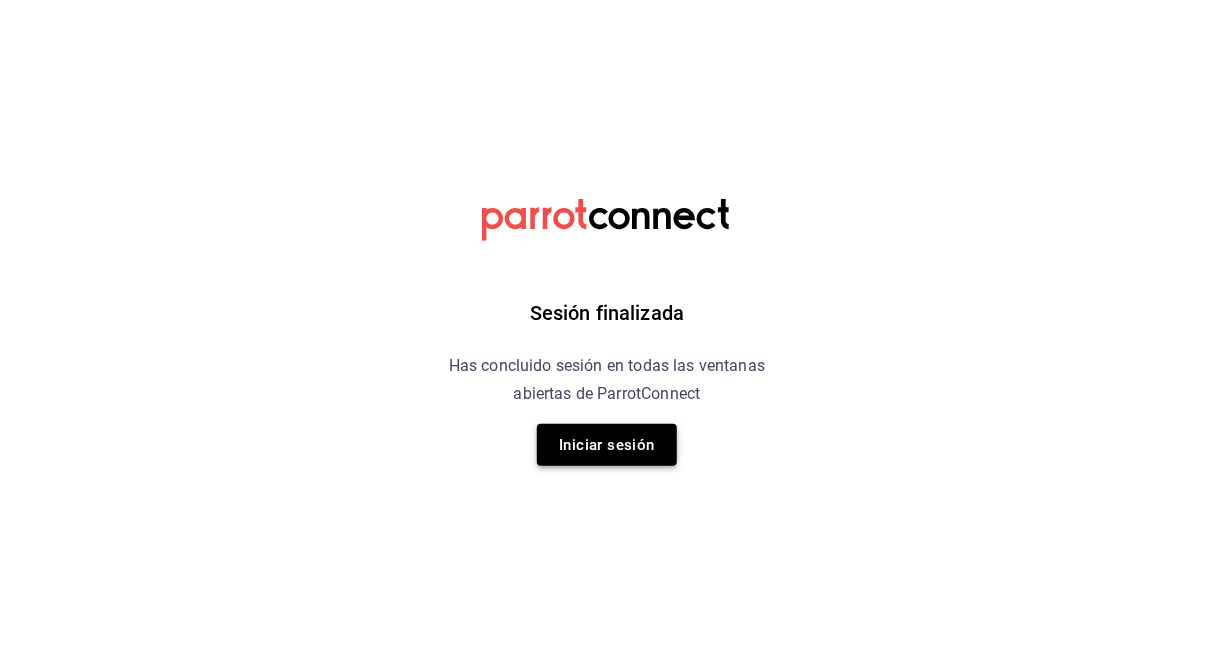 click on "Iniciar sesión" at bounding box center (607, 445) 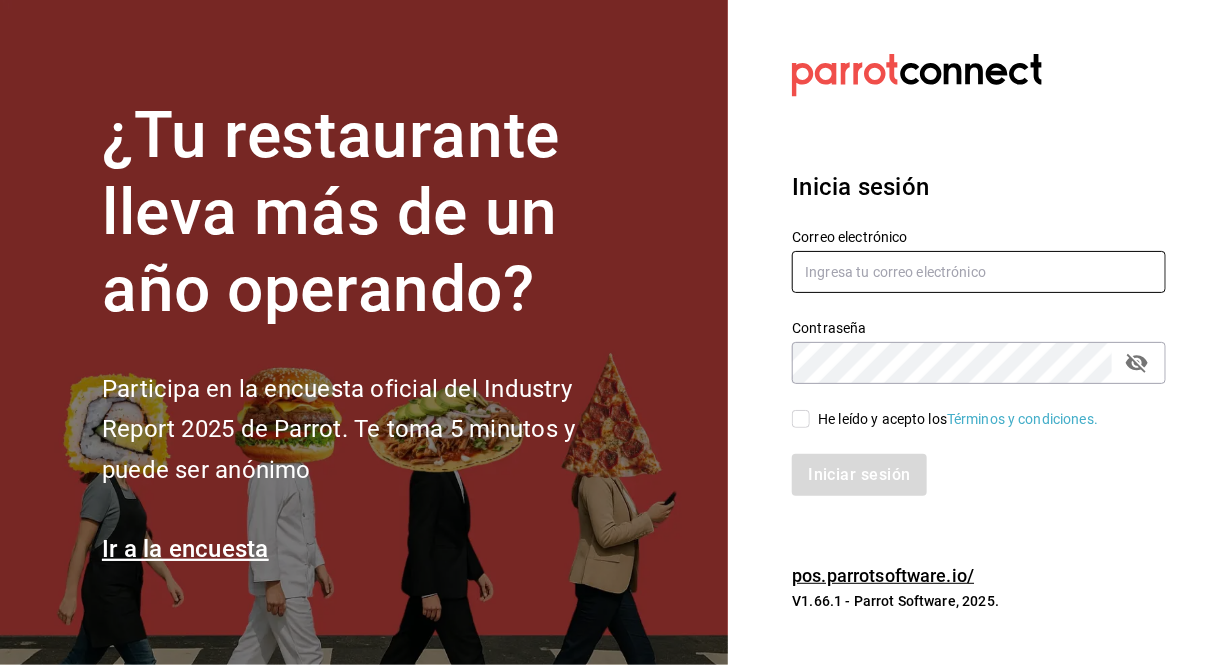 type on "[EMAIL]" 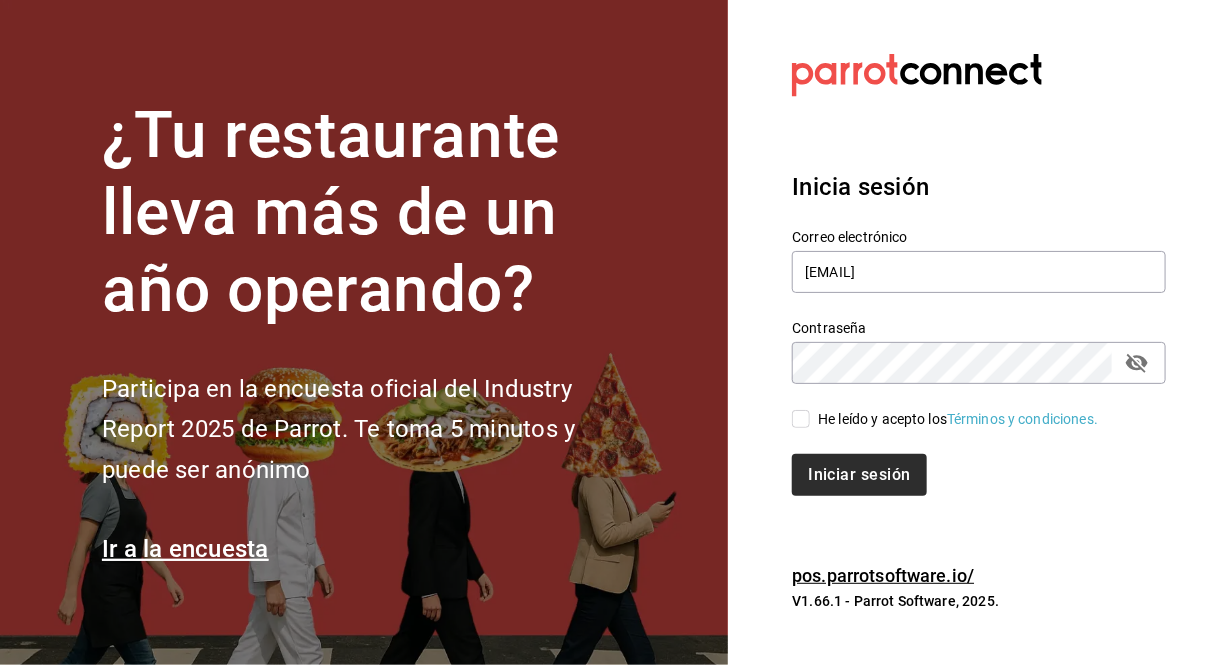 click on "He leído y acepto los  Términos y condiciones." at bounding box center (801, 419) 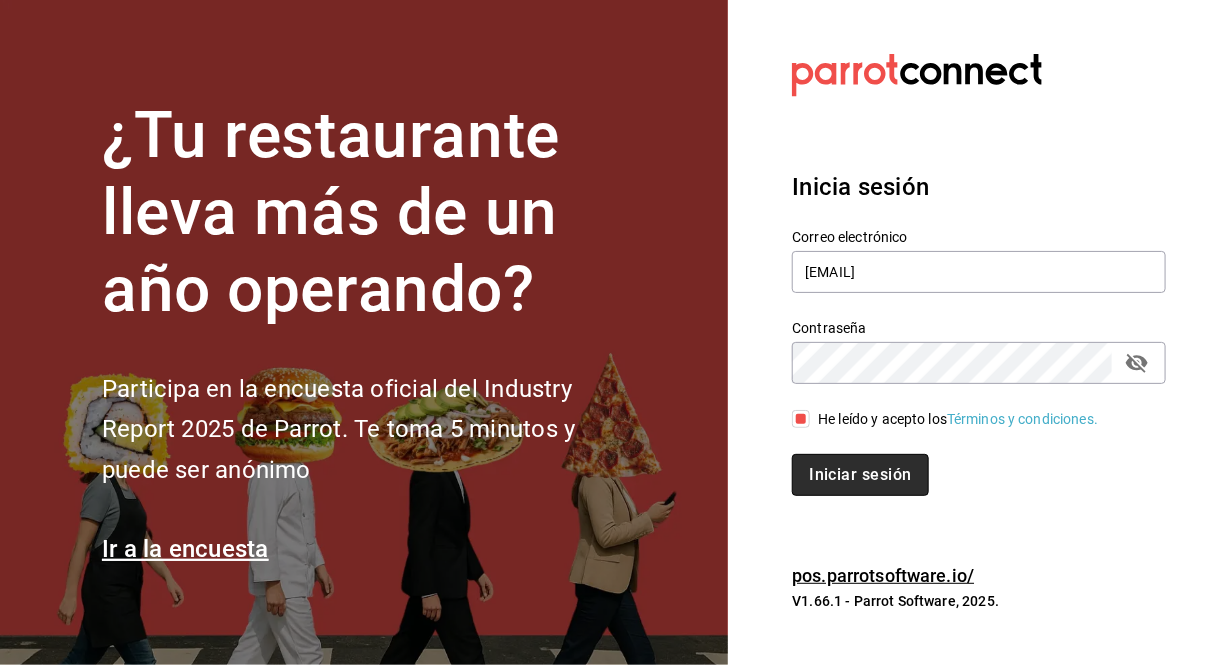click on "Iniciar sesión" at bounding box center [860, 475] 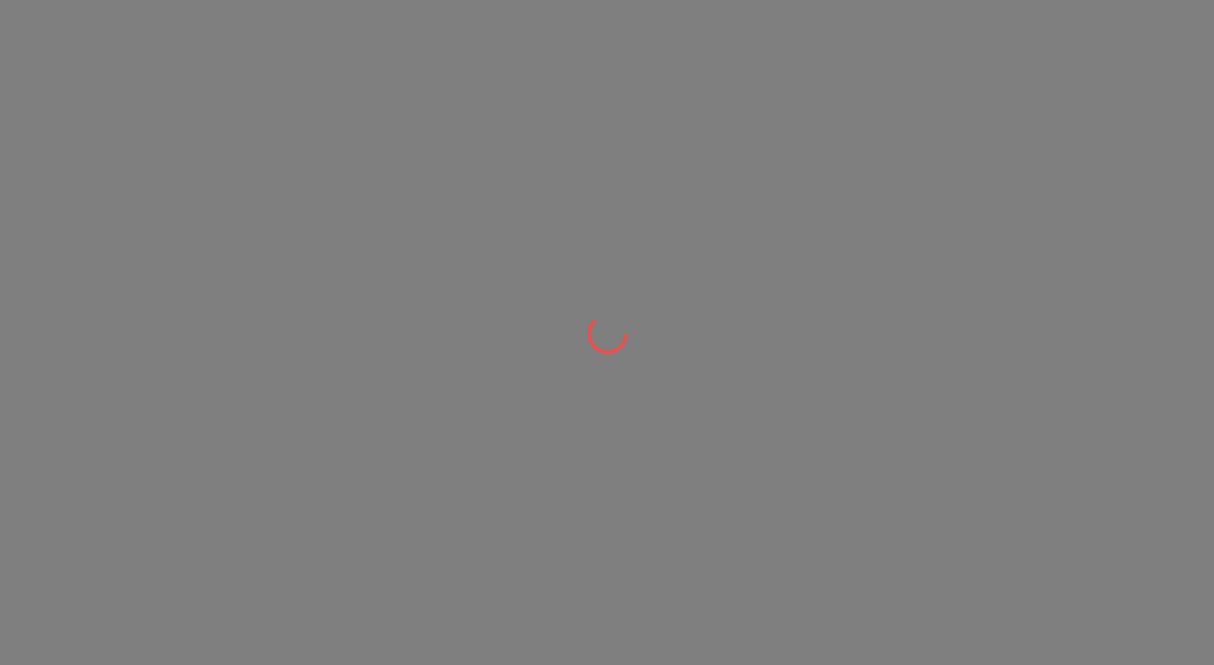 scroll, scrollTop: 0, scrollLeft: 0, axis: both 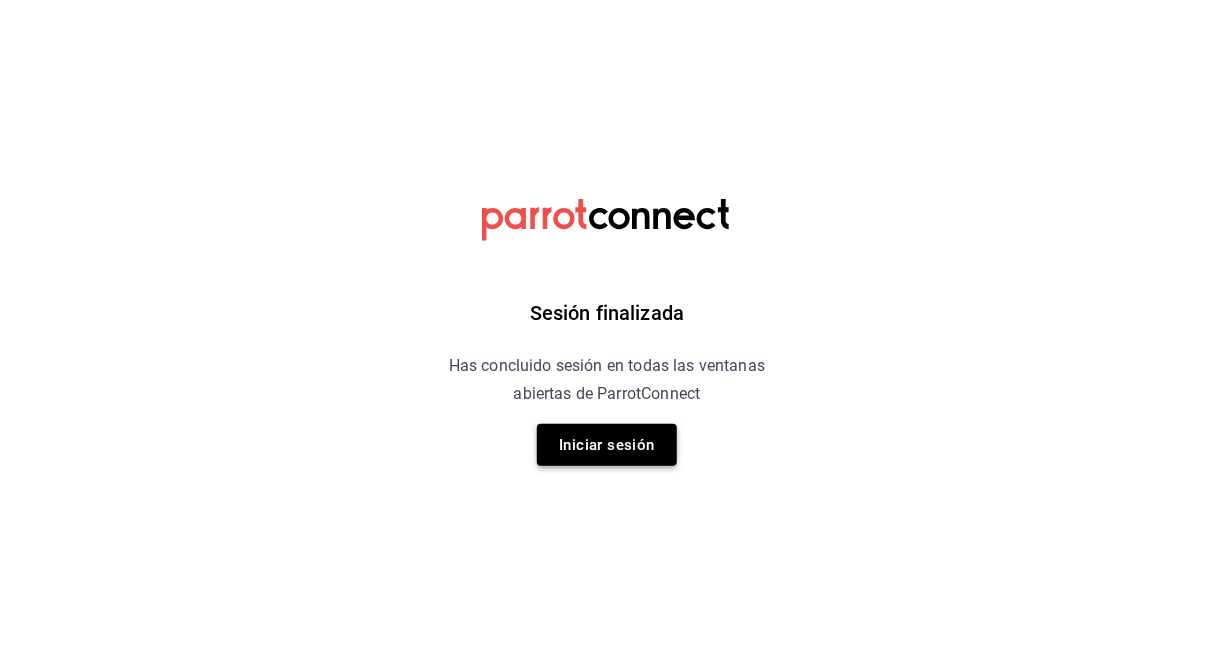 click on "Iniciar sesión" at bounding box center (607, 445) 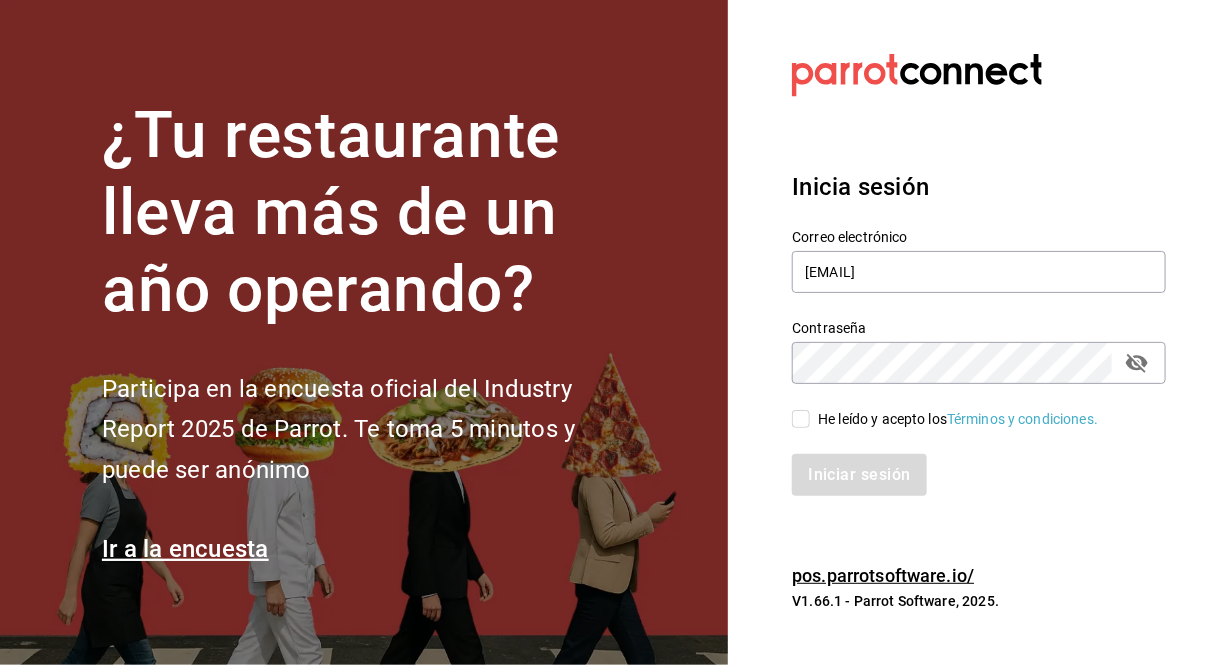 click on "He leído y acepto los  Términos y condiciones." at bounding box center (801, 419) 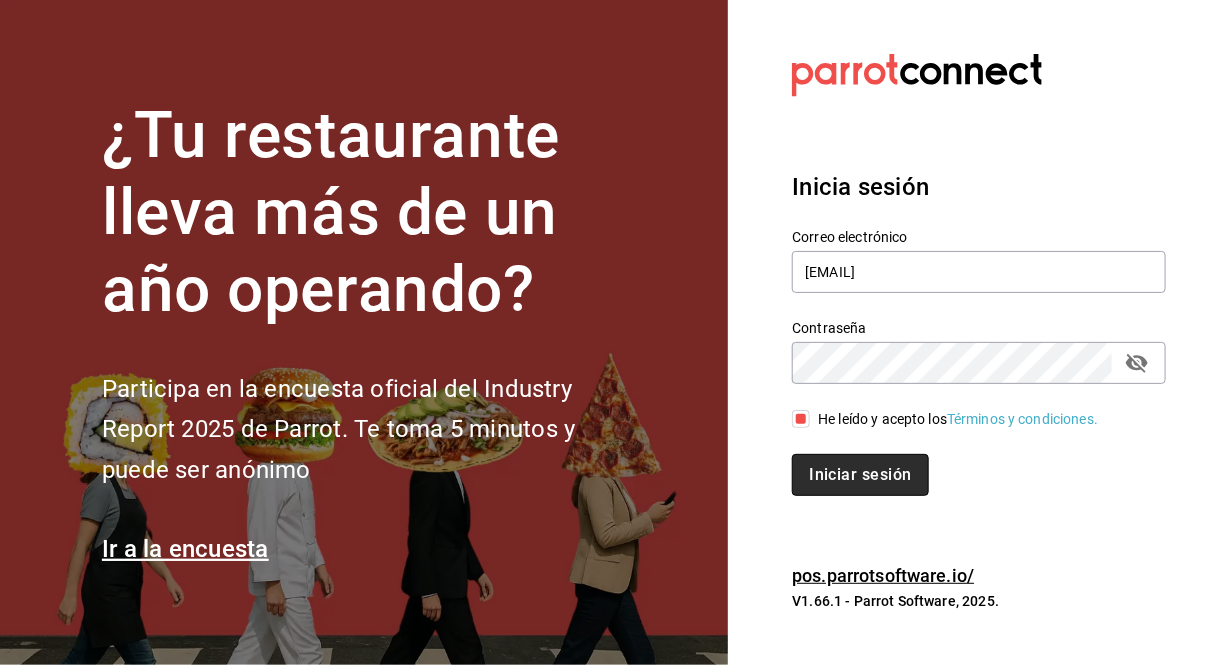 click on "Iniciar sesión" at bounding box center [860, 475] 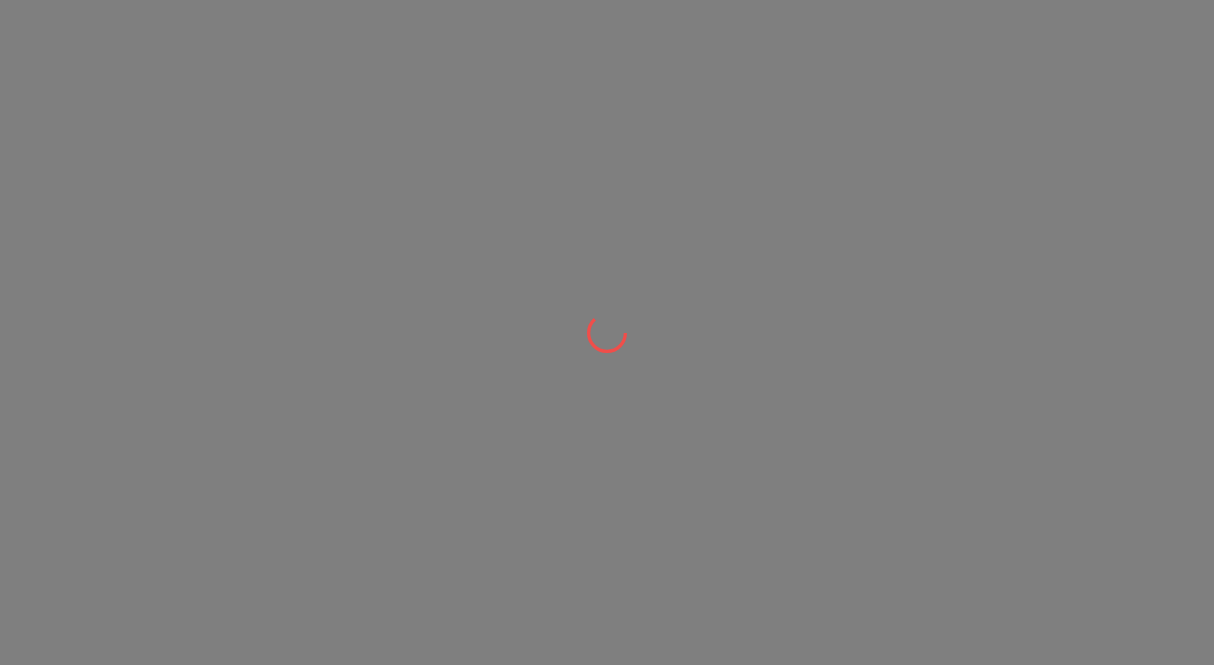 scroll, scrollTop: 0, scrollLeft: 0, axis: both 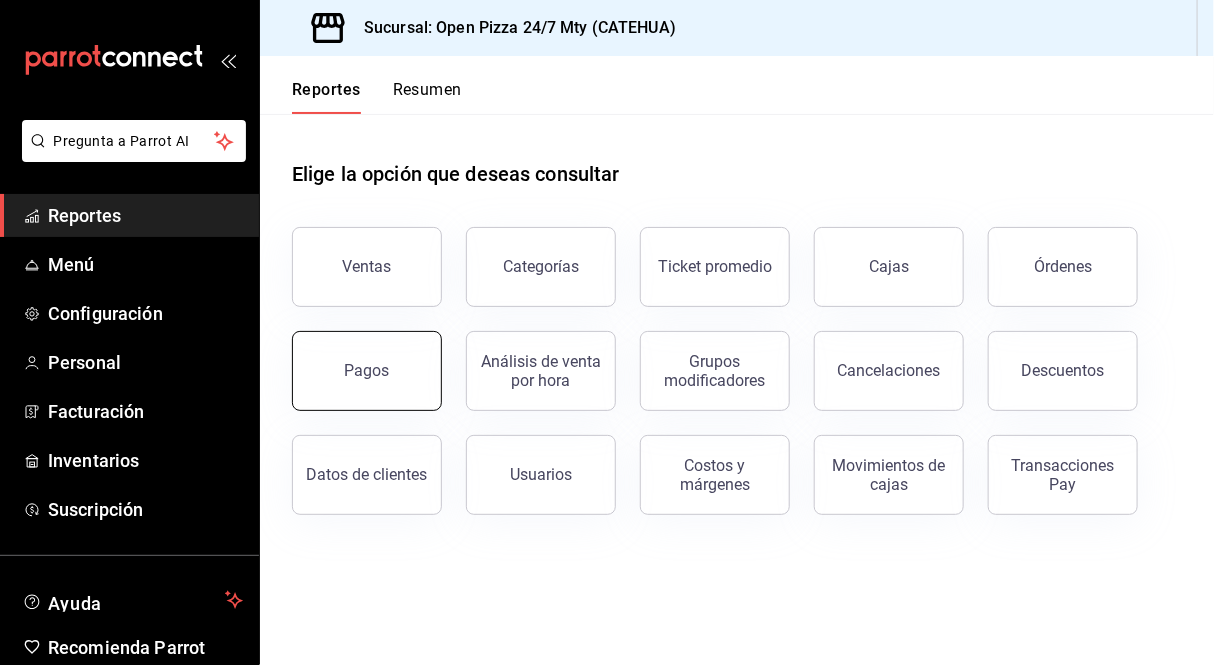 click on "Pagos" at bounding box center (367, 371) 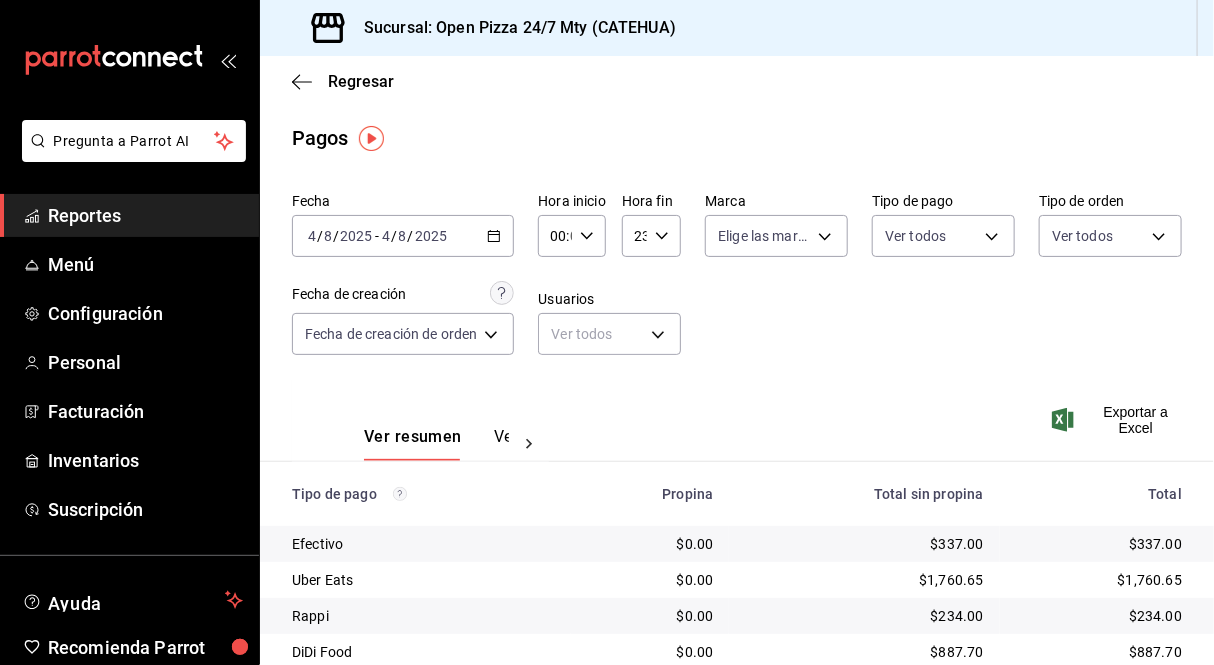 click on "Fecha [DATE] [NUMBER] / [NUMBER] / [YEAR] - [YEAR]-[MONTH]-[DAY] [NUMBER] / [NUMBER] / [YEAR] Hora inicio 00:00 Hora inicio Hora fin 23:59 Hora fin Marca Elige las marcas Tipo de pago Ver todos Tipo de orden Ver todos Fecha de creación   Fecha de creación de orden ORDER Usuarios Ver todos null" at bounding box center (737, 282) 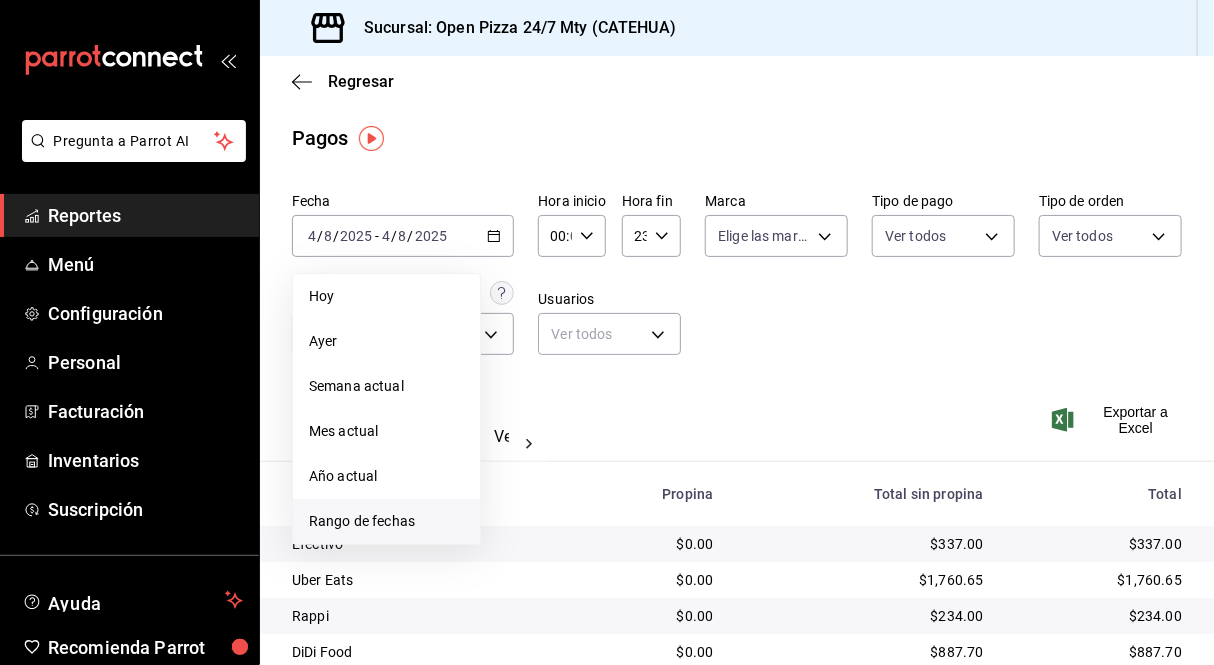click on "Rango de fechas" at bounding box center (386, 521) 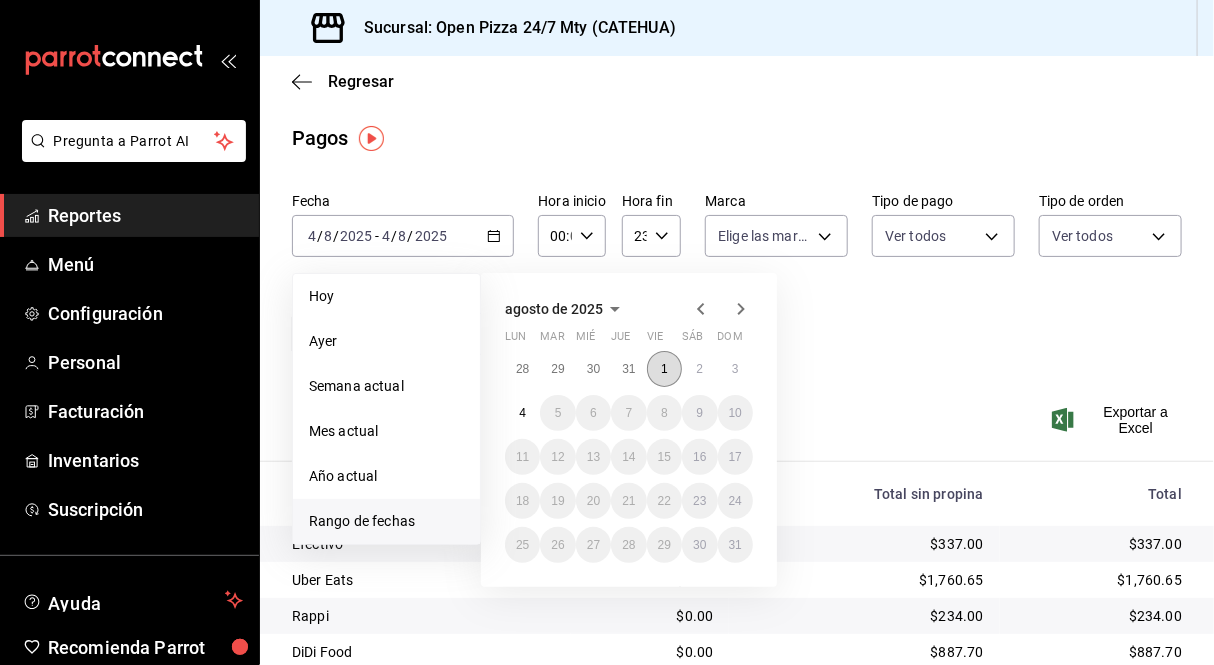 click on "1" at bounding box center [664, 369] 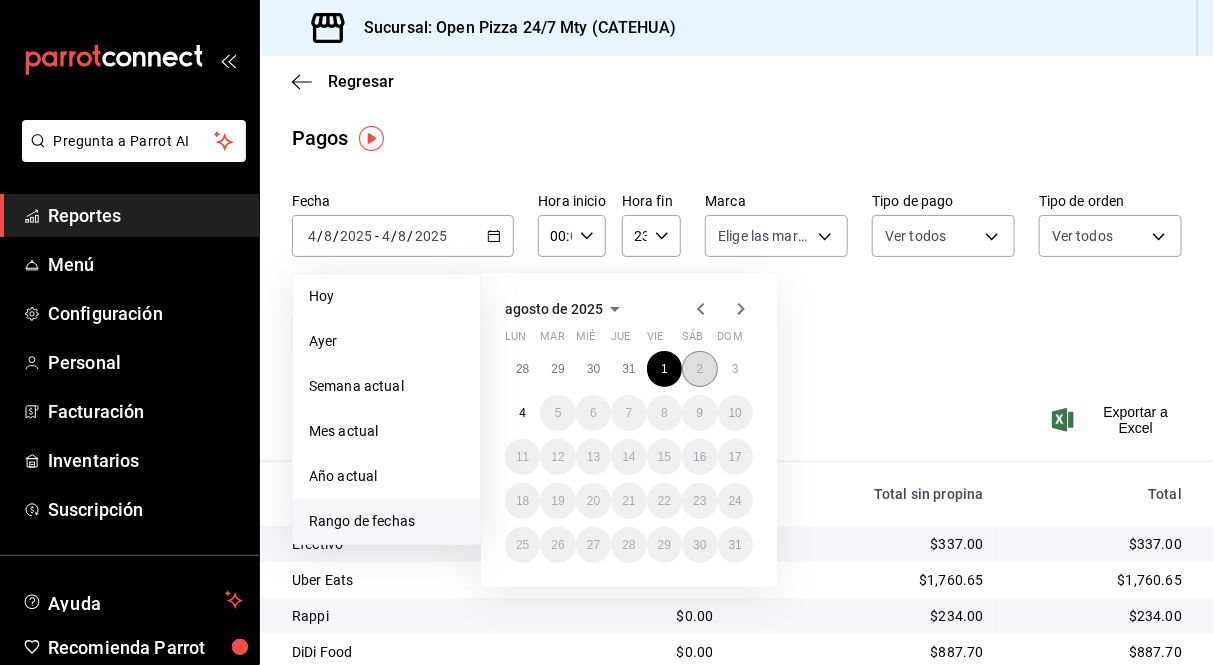 click on "2" at bounding box center (699, 369) 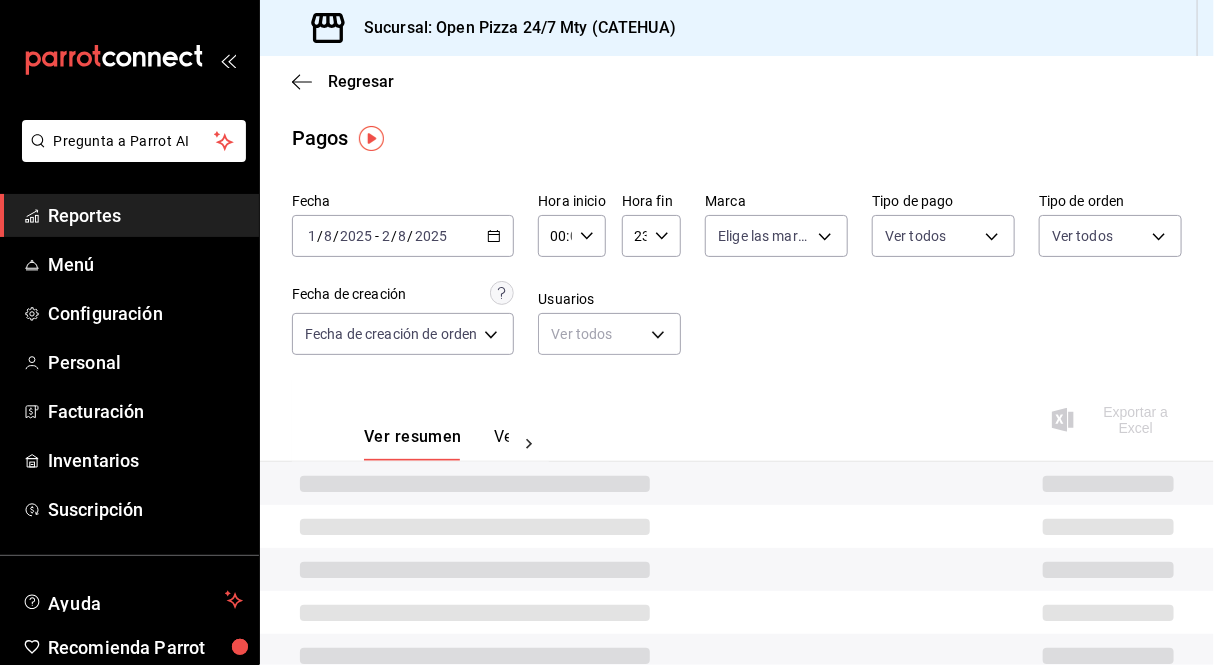 click on "Ver resumen Ver pagos Exportar a Excel" at bounding box center (737, 432) 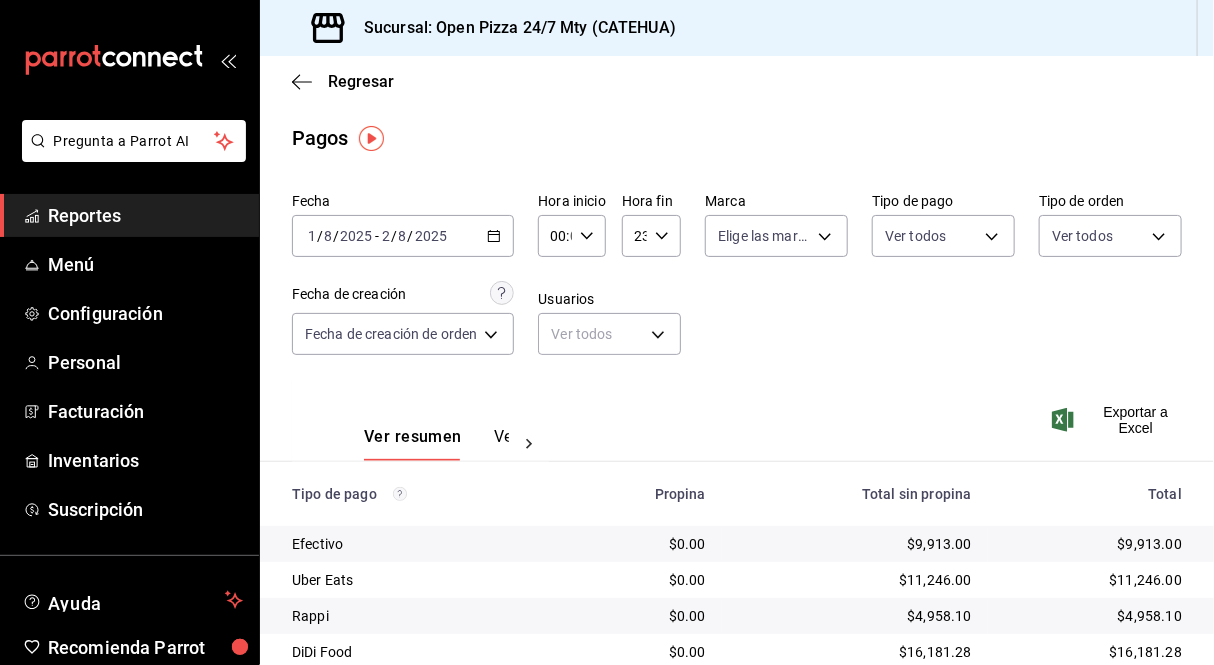 click on "00:00" at bounding box center [554, 236] 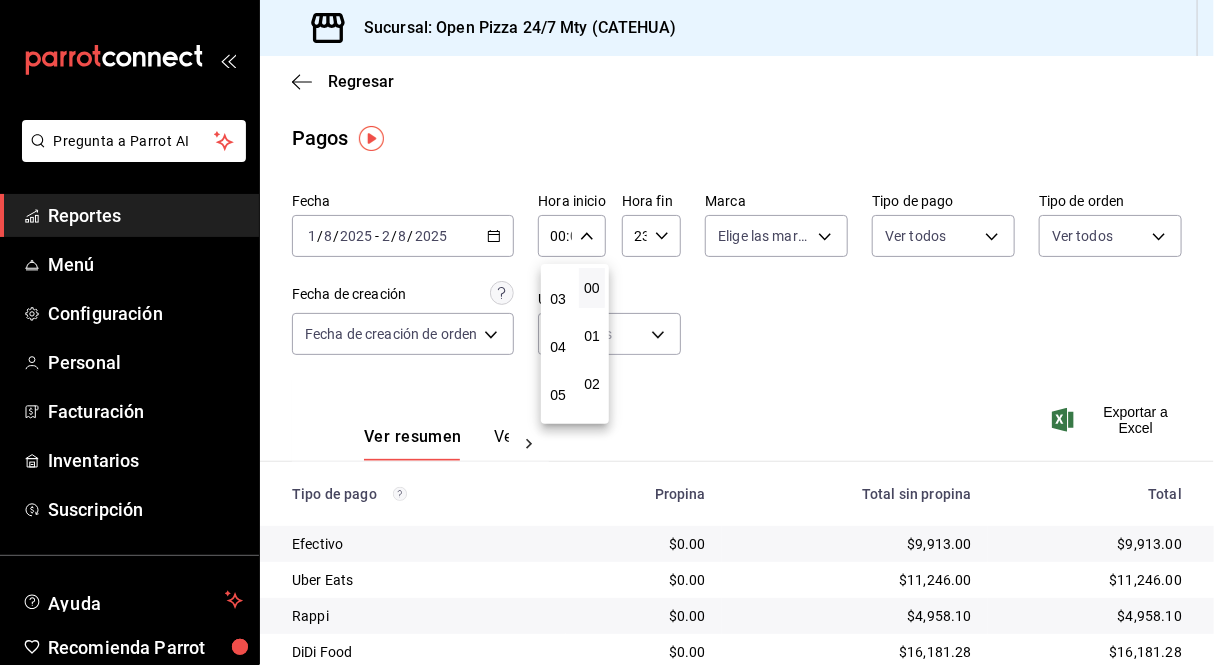scroll, scrollTop: 444, scrollLeft: 0, axis: vertical 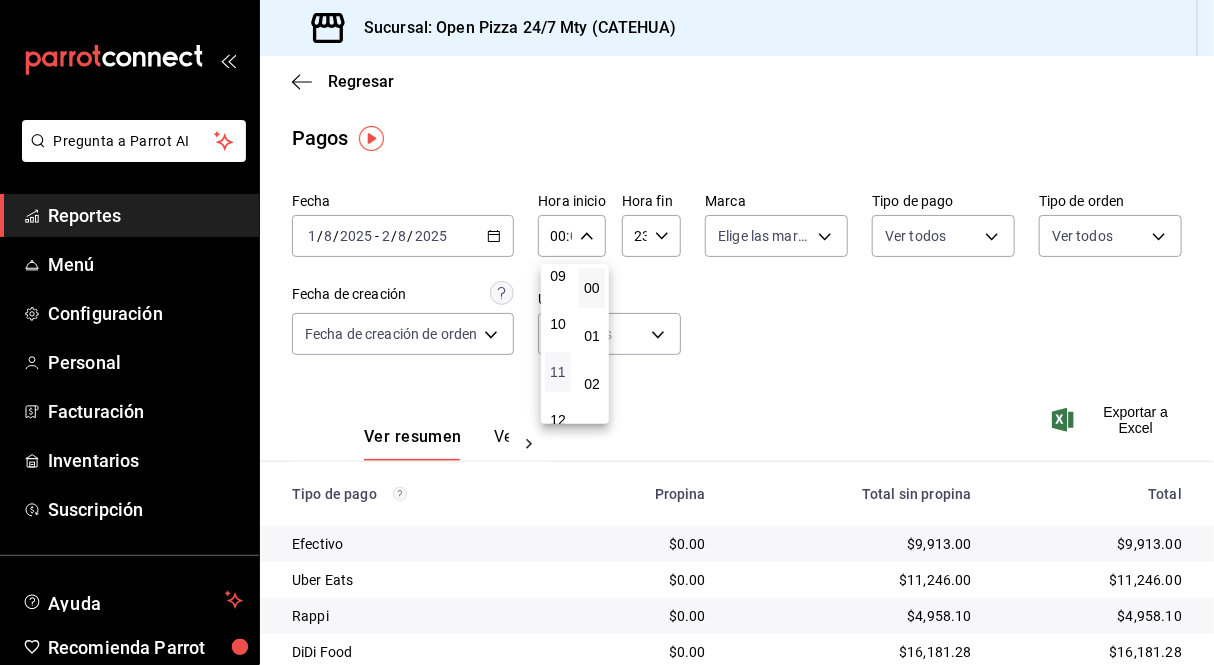 click on "11" at bounding box center (558, 372) 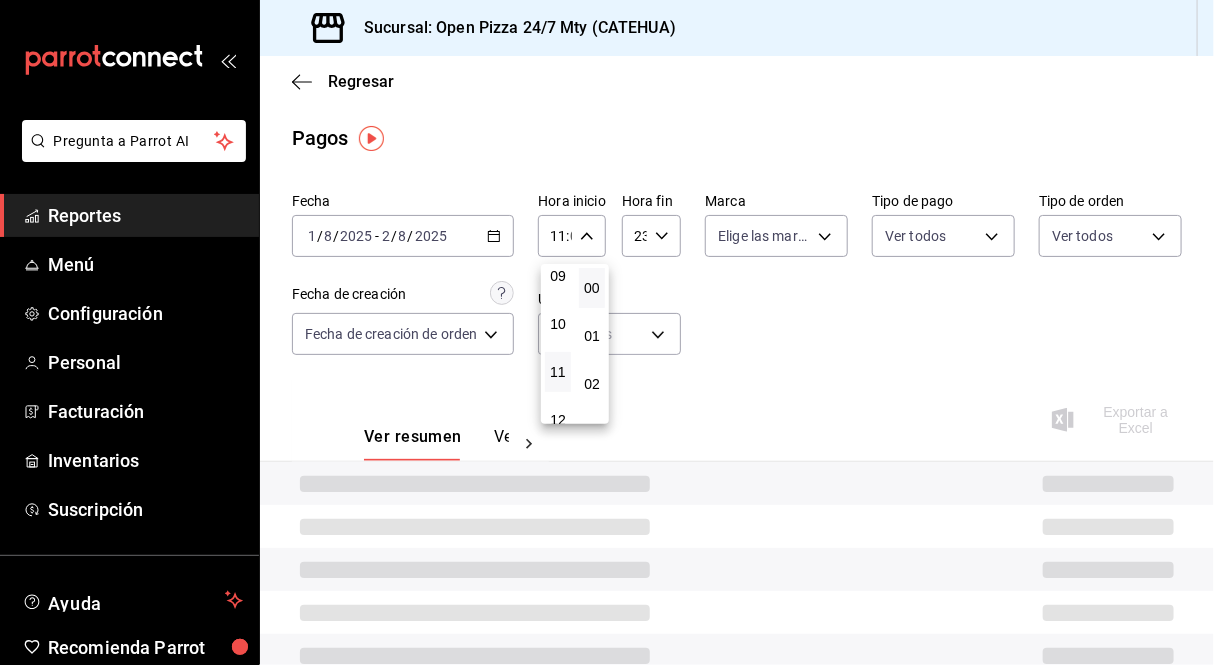 click at bounding box center [607, 332] 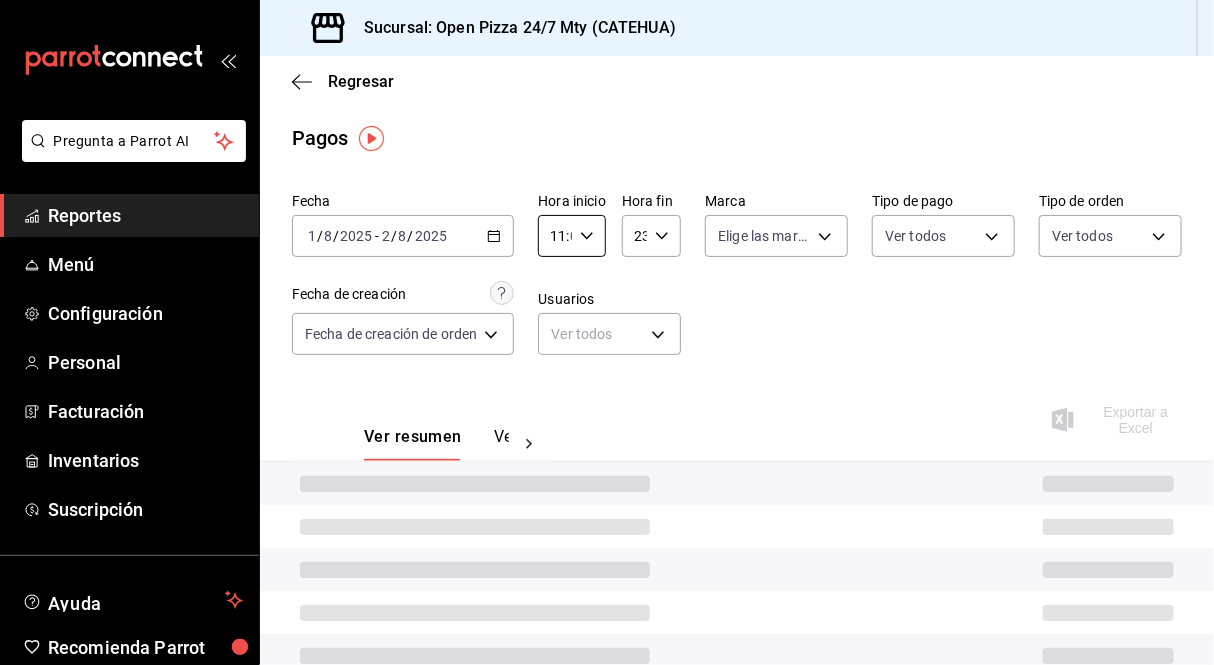 click 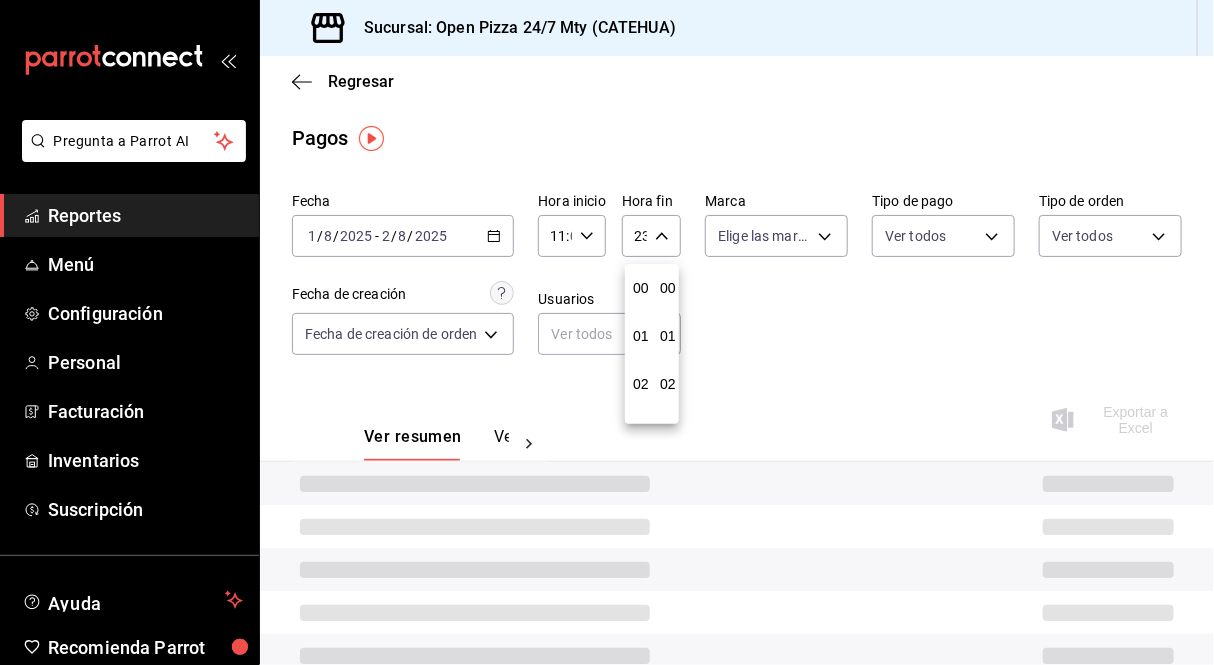 scroll, scrollTop: 997, scrollLeft: 0, axis: vertical 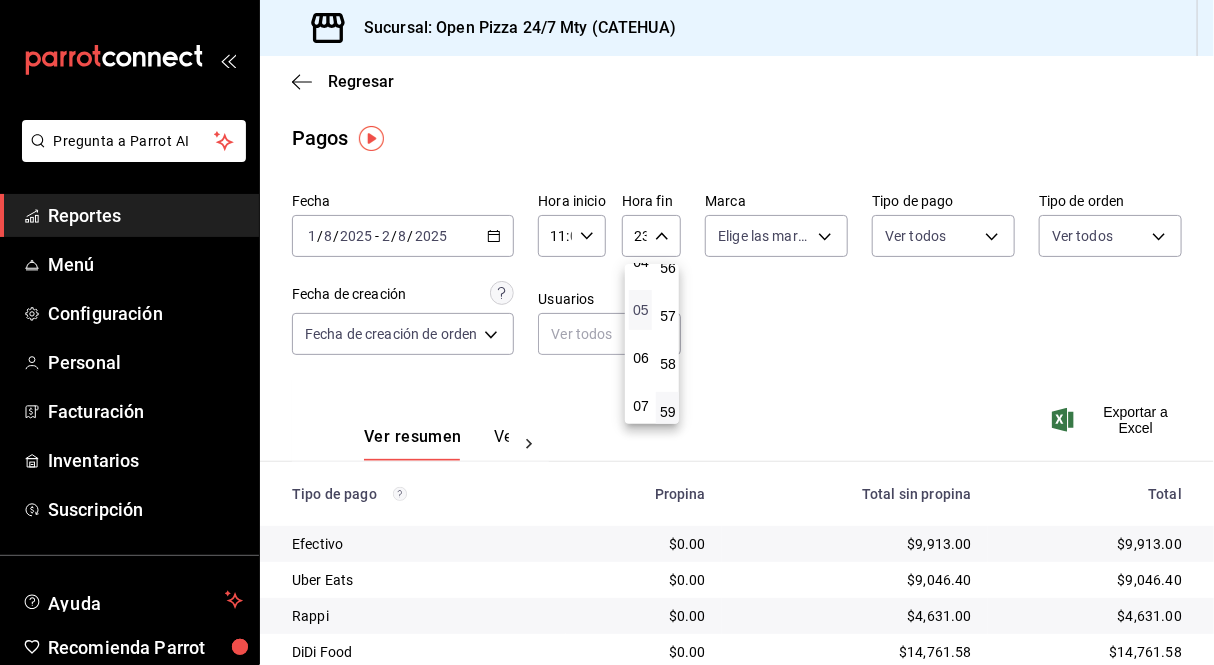 click on "05" at bounding box center [641, 310] 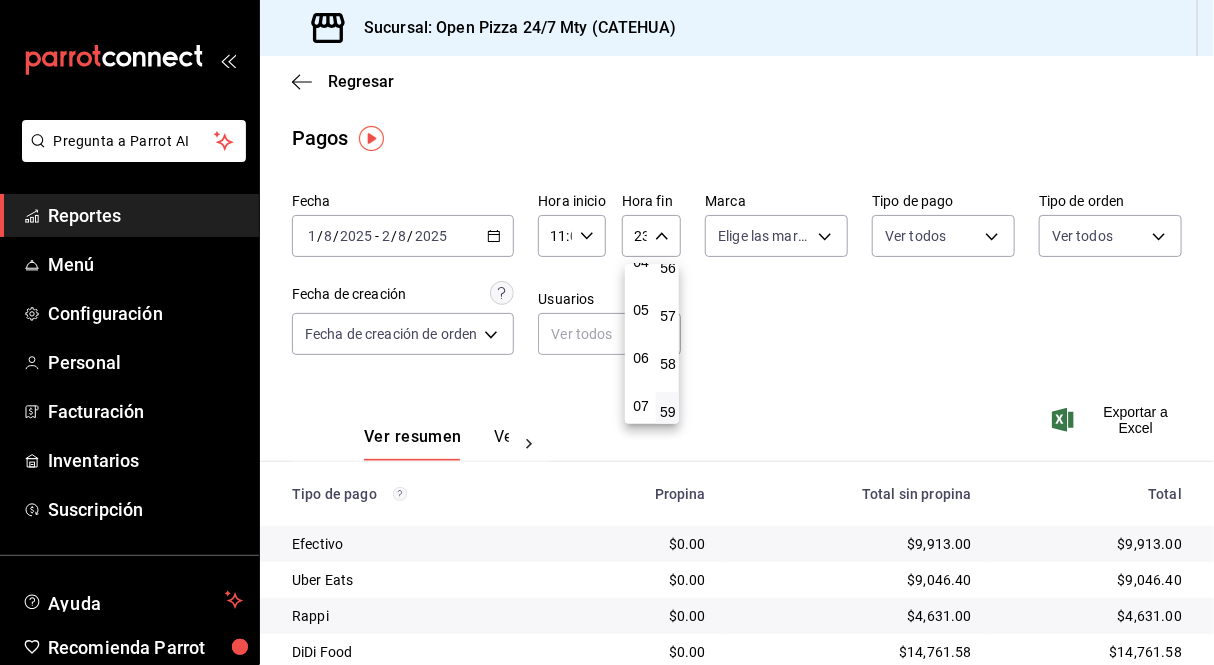 type on "05:59" 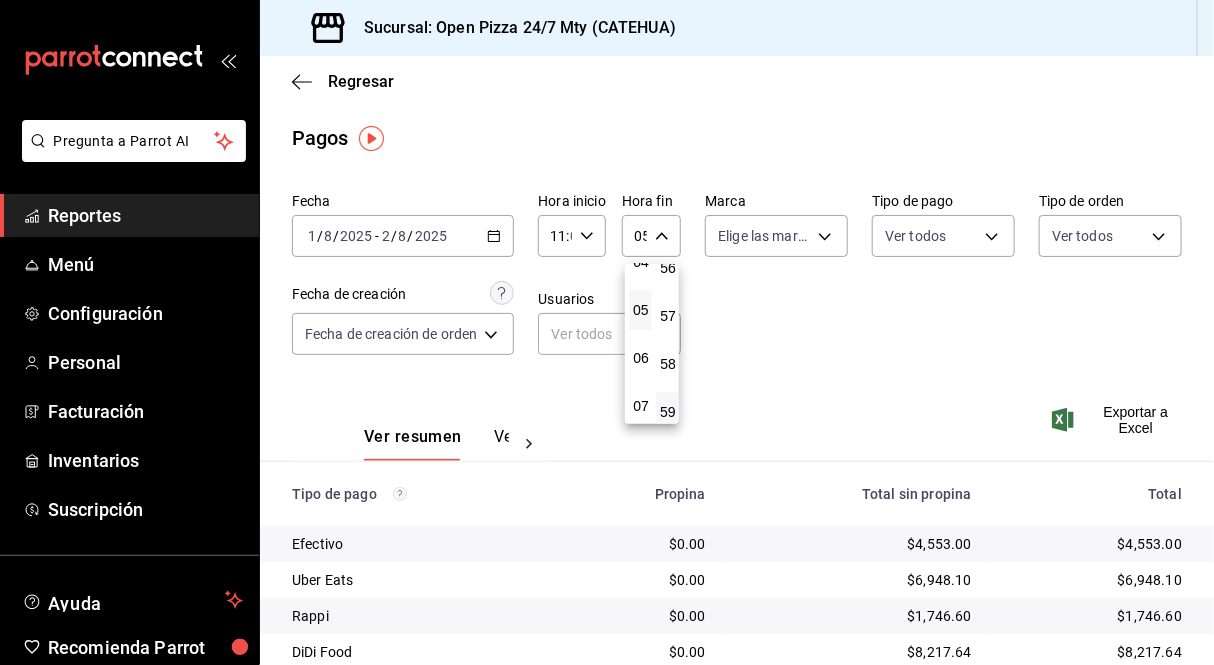 click at bounding box center (607, 332) 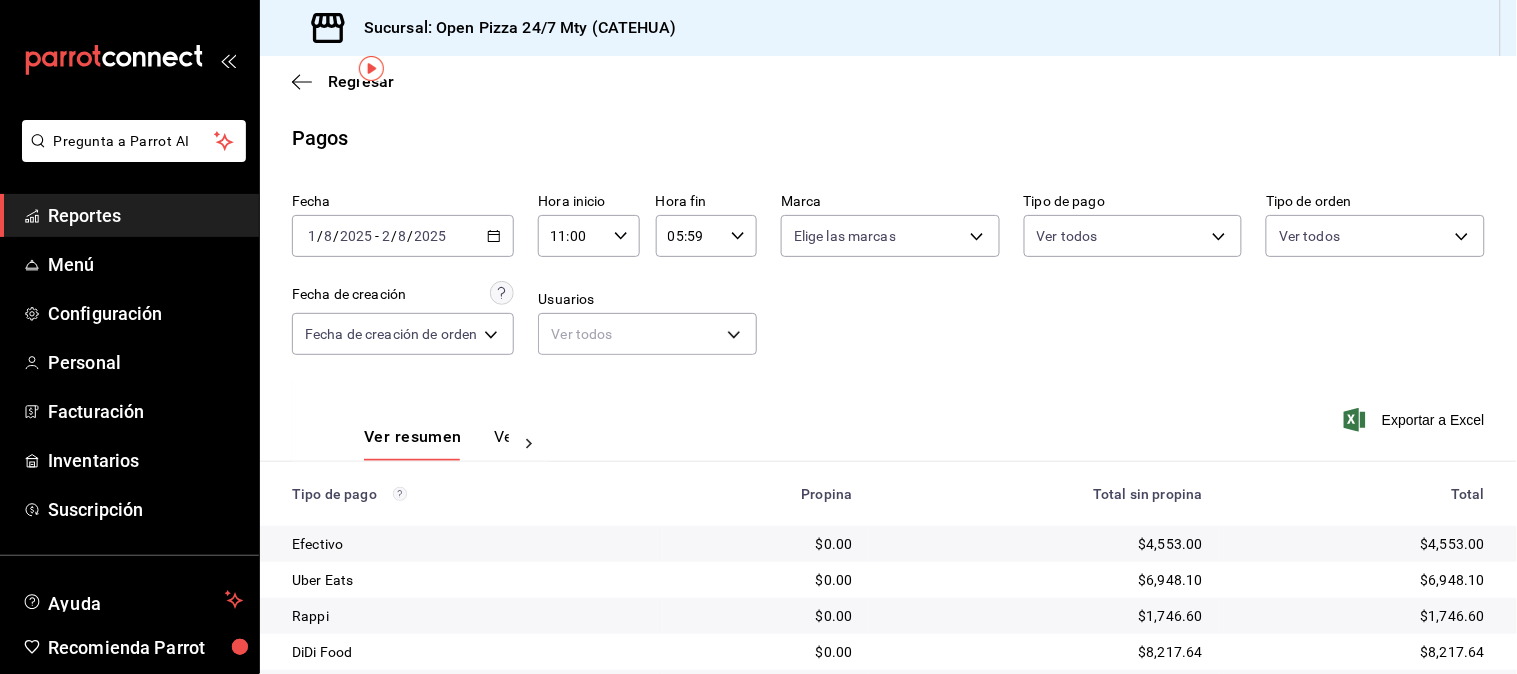 scroll, scrollTop: 101, scrollLeft: 0, axis: vertical 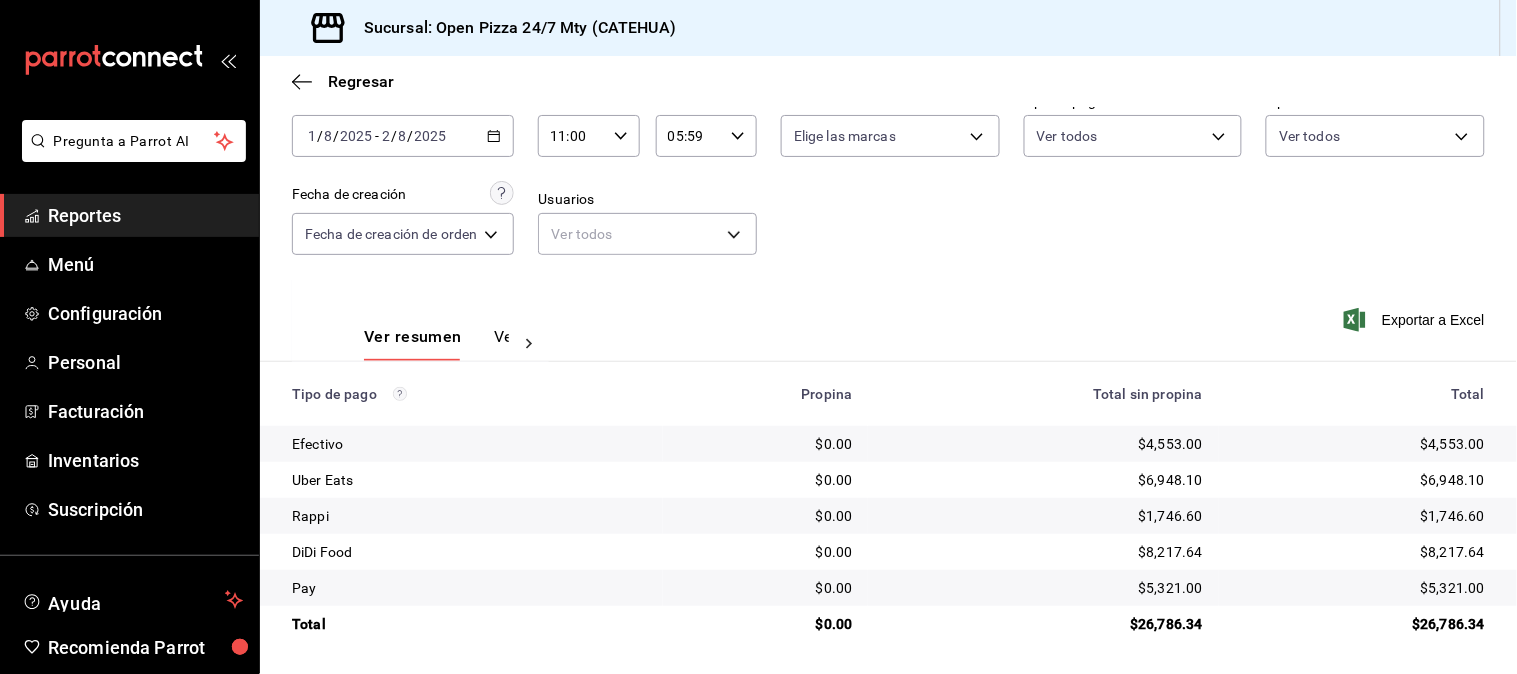 click on "Fecha [DATE] [NUMBER] / [NUMBER] / [YEAR] - [YEAR]-[MONTH]-[DAY] [NUMBER] / [NUMBER] / [YEAR] Hora inicio 11:00 Hora inicio Hora fin 05:59 Hora fin Marca Elige las marcas Tipo de pago Ver todos Tipo de orden Ver todos Fecha de creación   Fecha de creación de orden ORDER Usuarios Ver todos null" at bounding box center [888, 182] 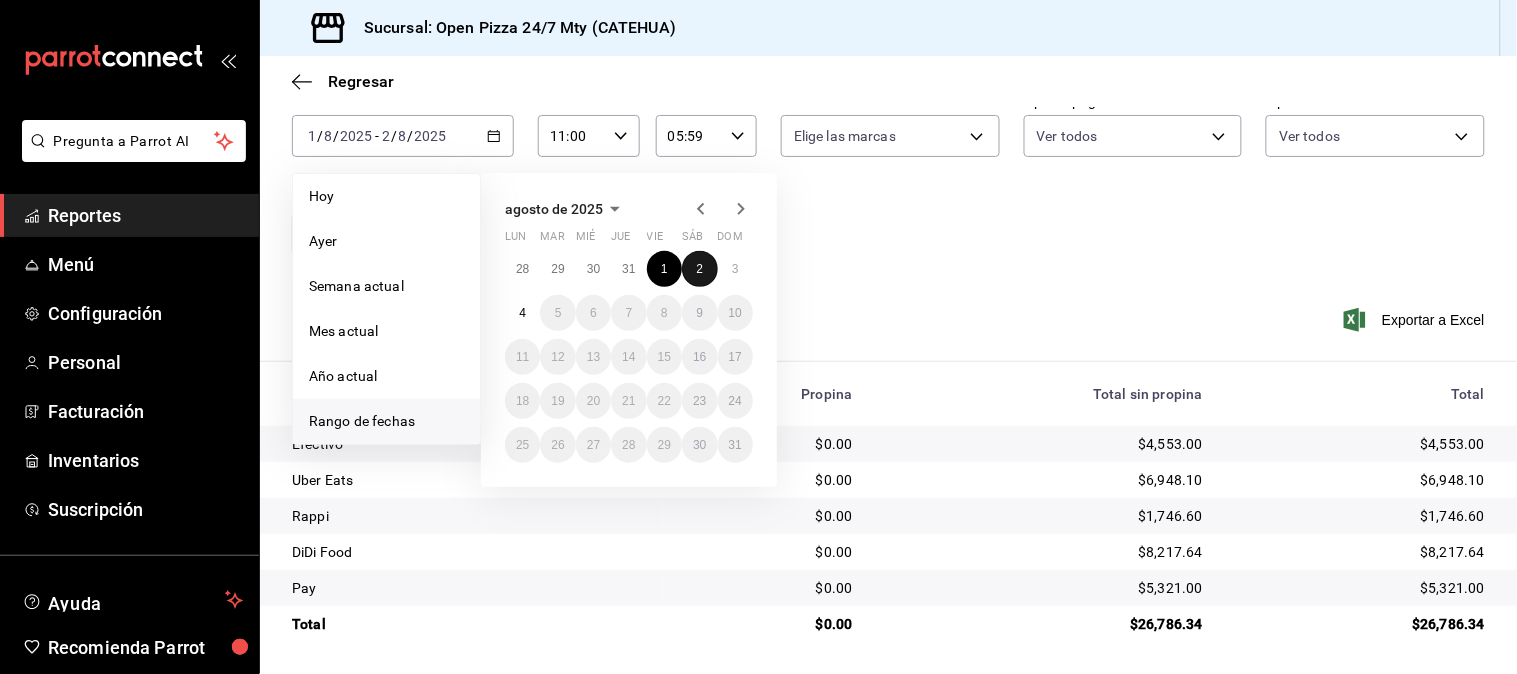click on "2" at bounding box center (699, 269) 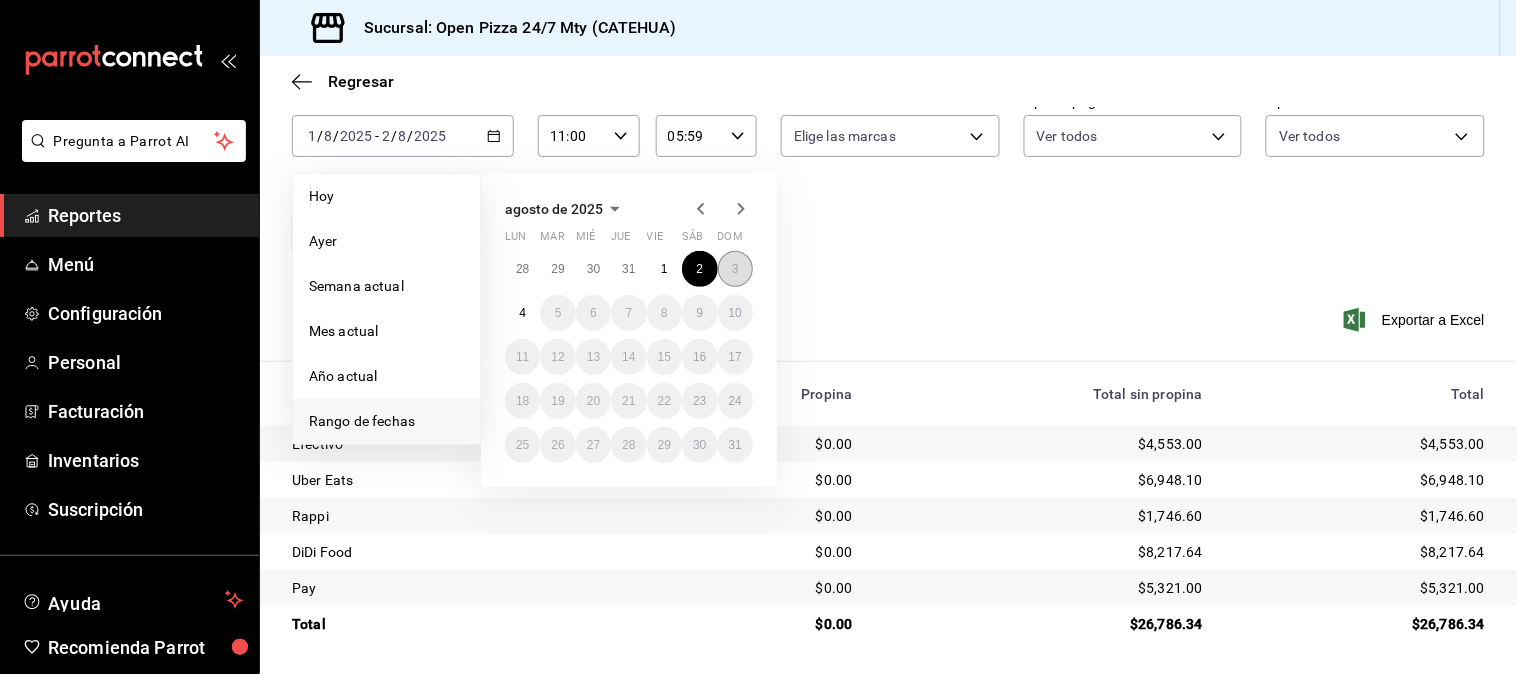 click on "3" at bounding box center [735, 269] 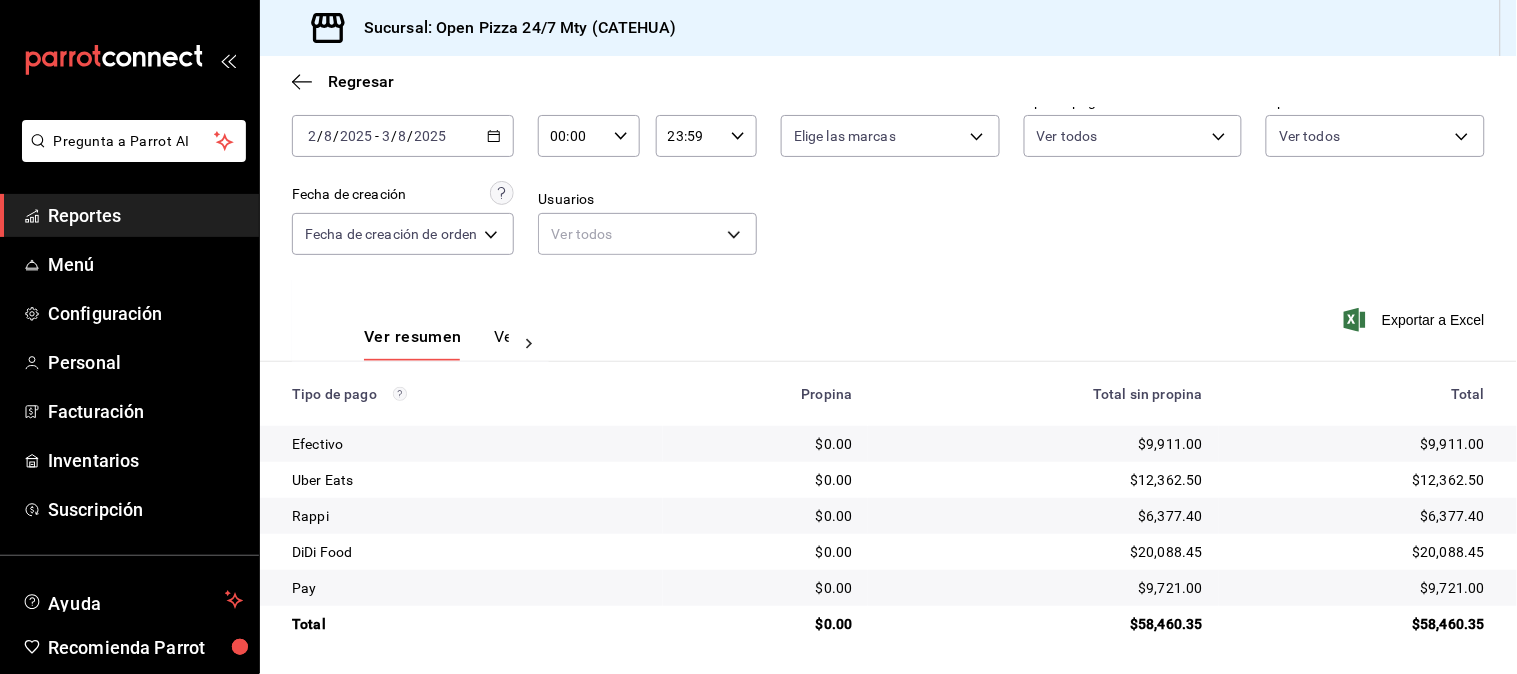 click on "00:00 Hora inicio" at bounding box center (588, 136) 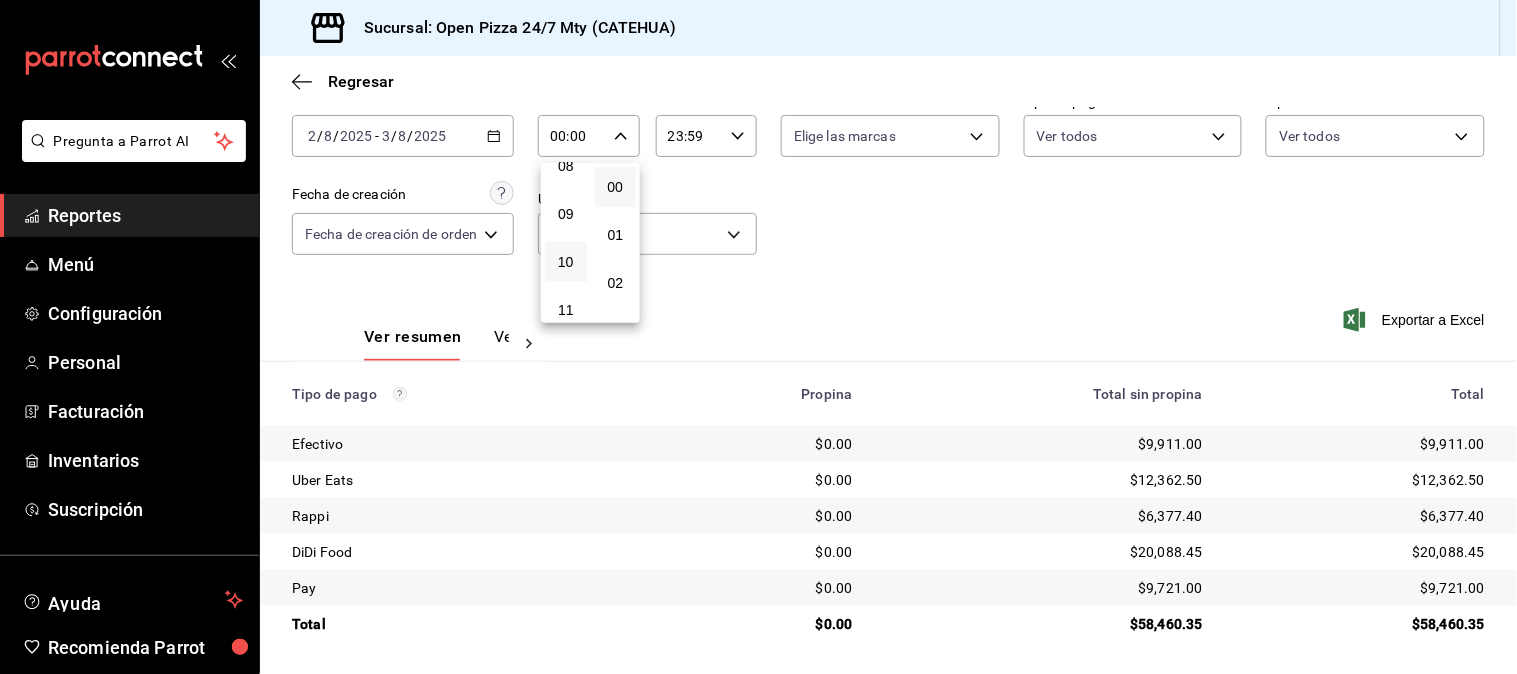 scroll, scrollTop: 444, scrollLeft: 0, axis: vertical 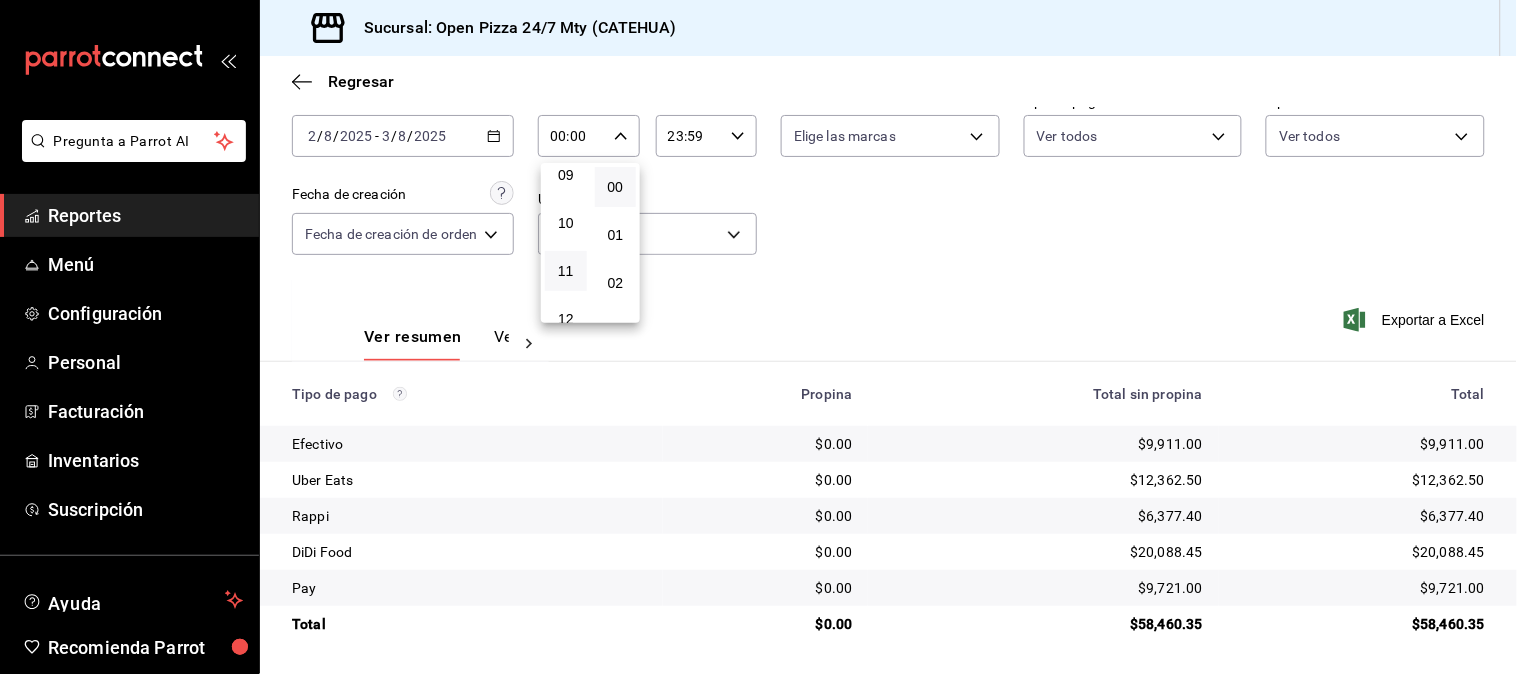 click on "11" at bounding box center (566, 271) 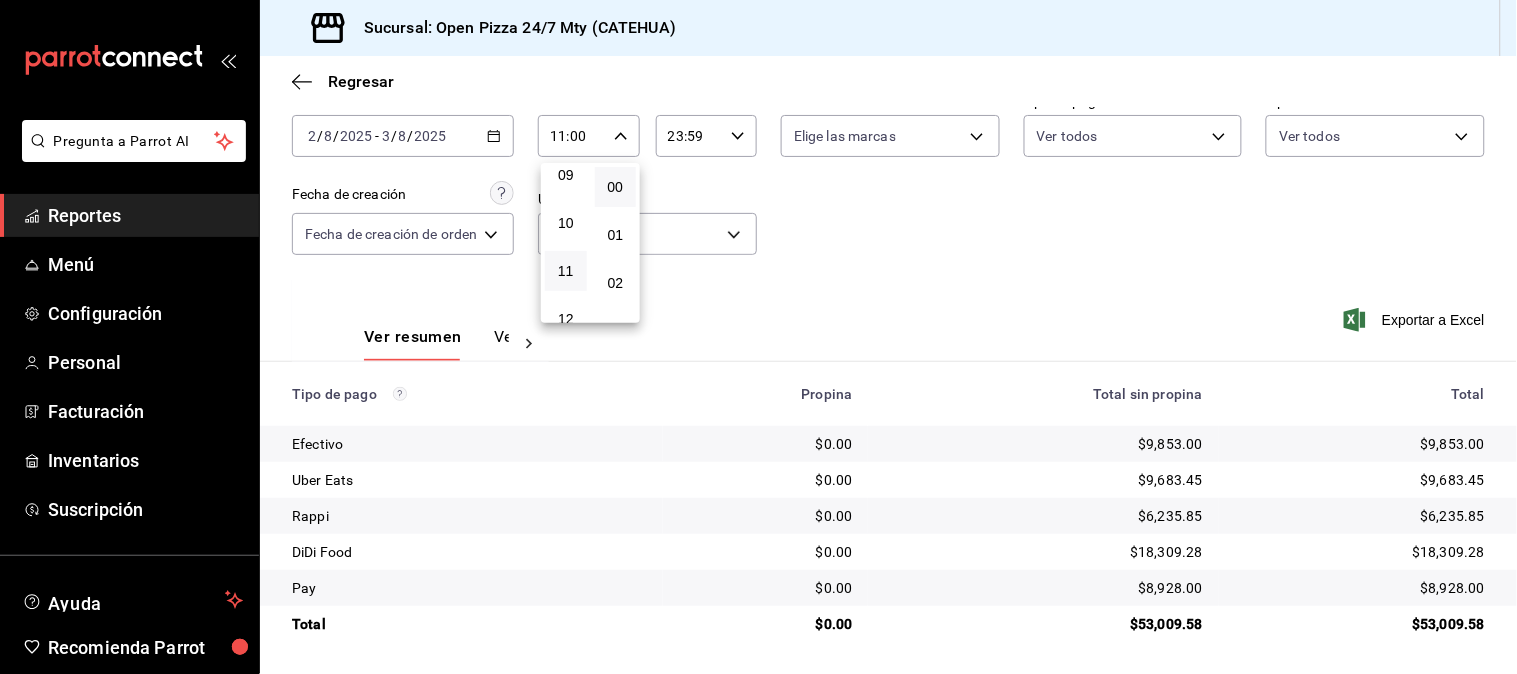 click at bounding box center (758, 337) 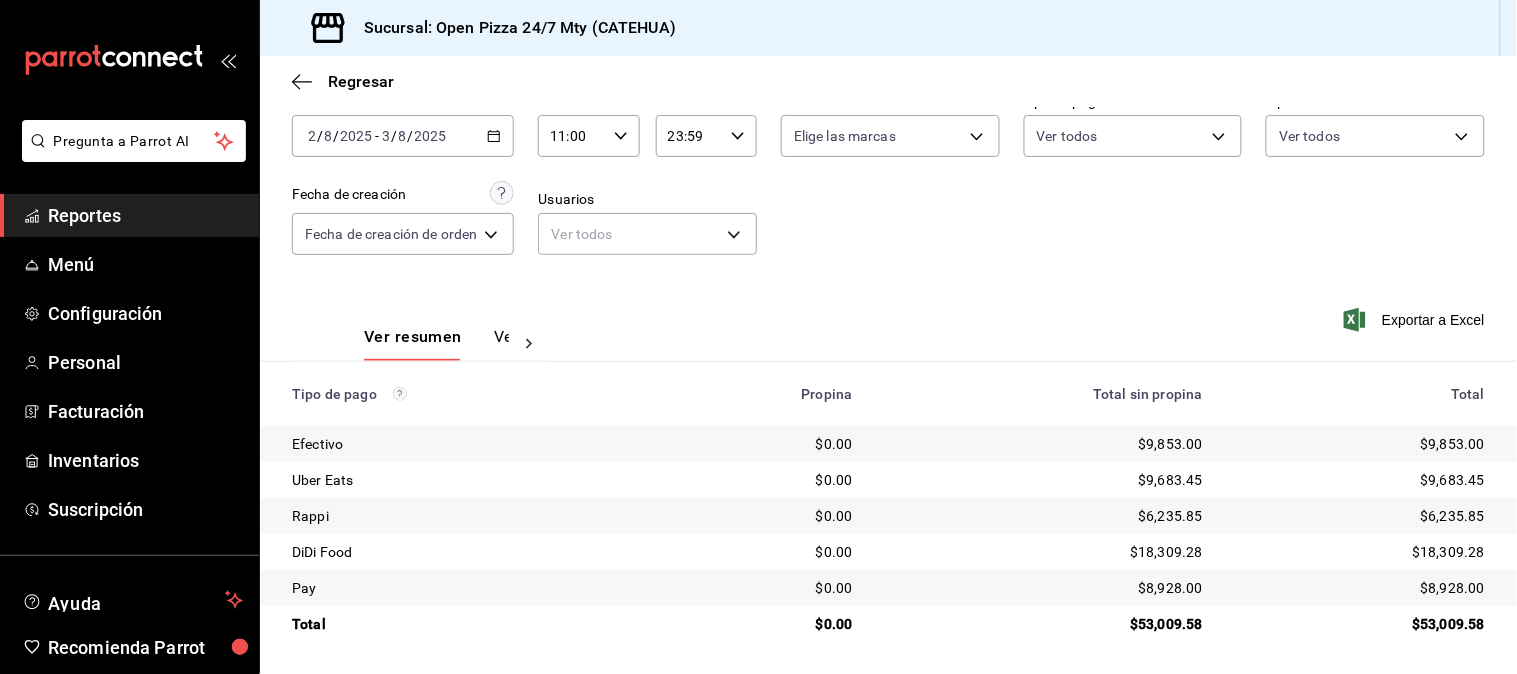 click on "23:59" at bounding box center [689, 136] 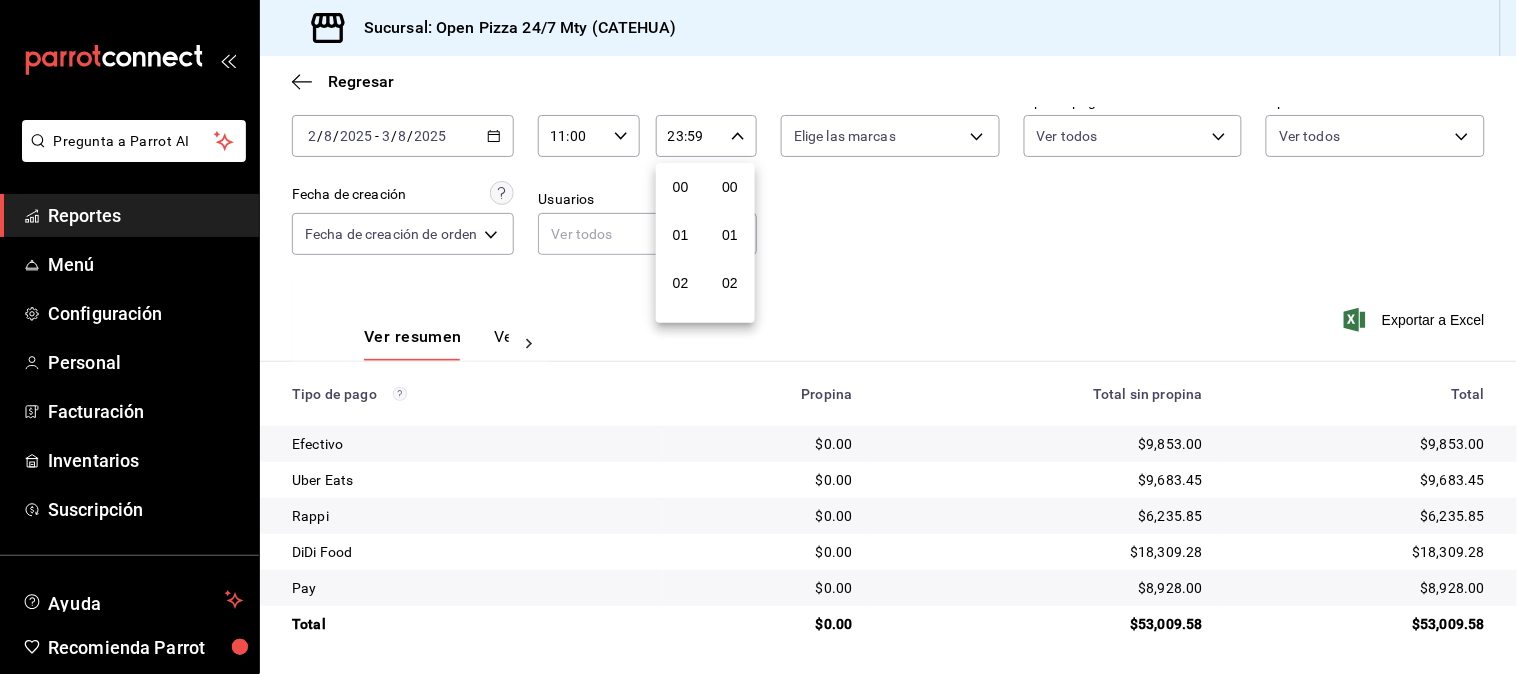 scroll, scrollTop: 981, scrollLeft: 0, axis: vertical 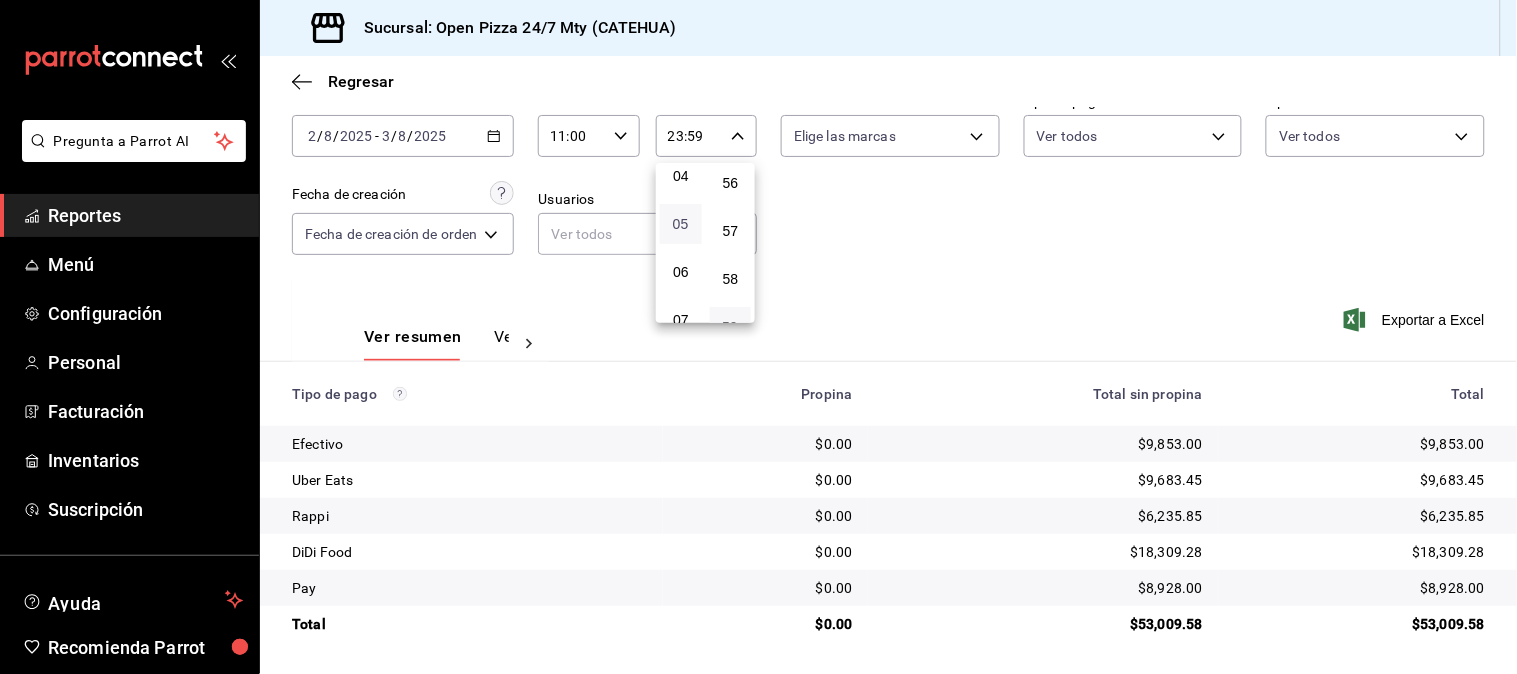 click on "05" at bounding box center [681, 224] 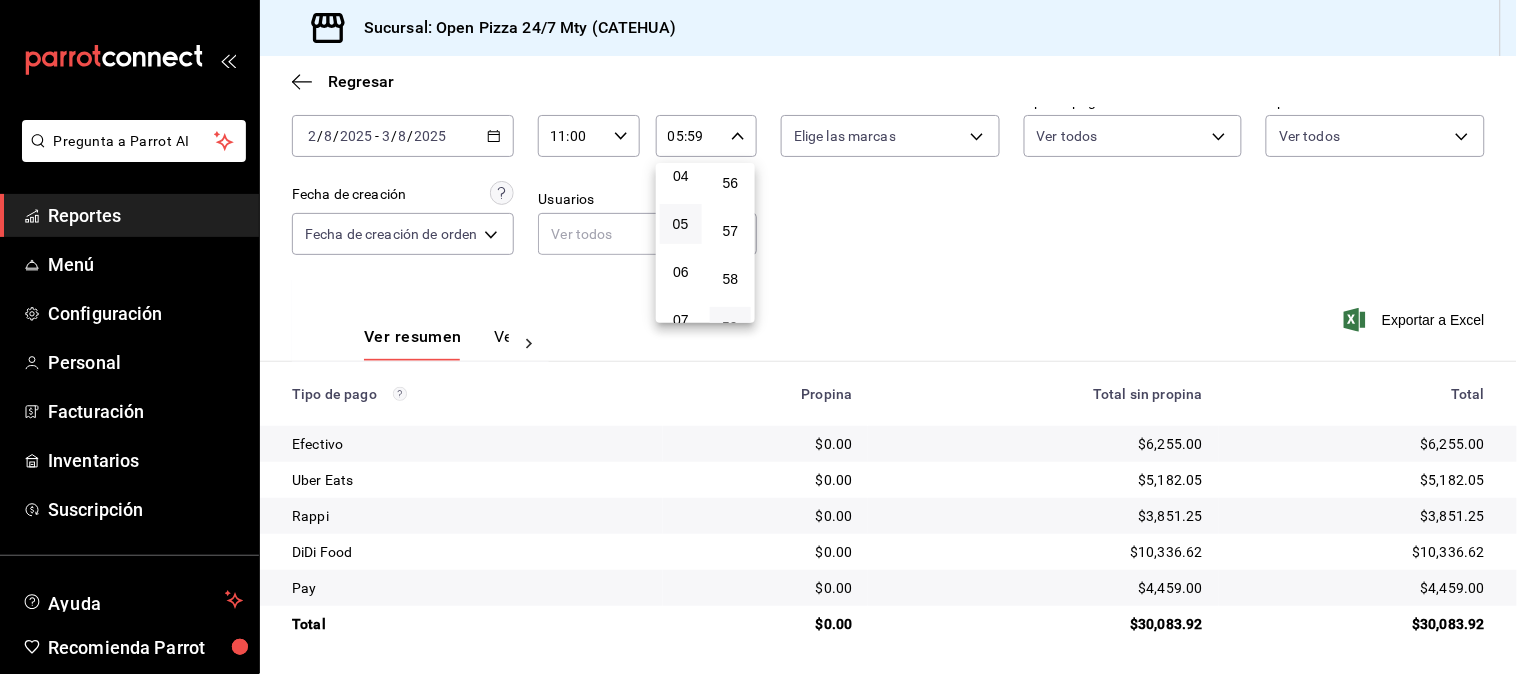 click at bounding box center (758, 337) 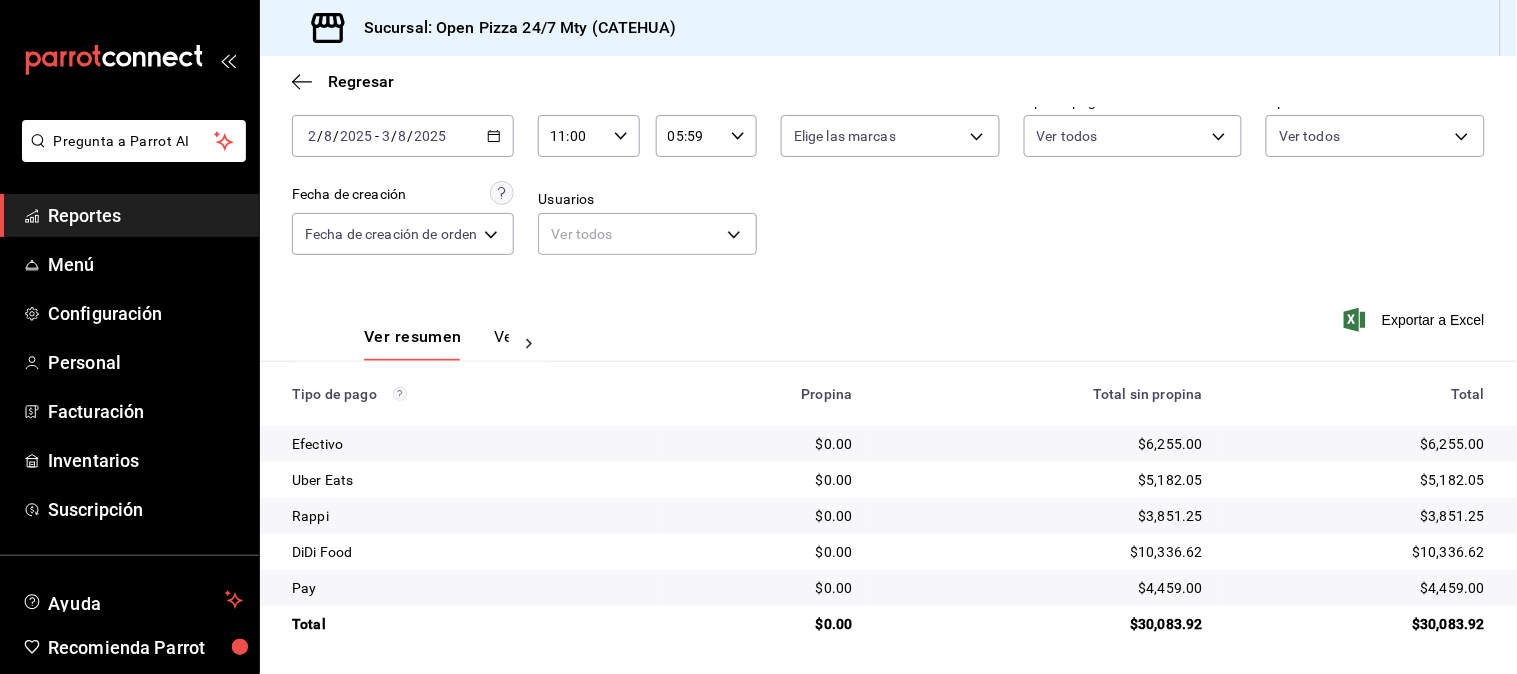 click on "00 01 02 03 04 05 06 07 08 09 10 11 12 13 14 15 16 17 18 19 20 21 22 23 00 01 02 03 04 05 06 07 08 09 10 11 12 13 14 15 16 17 18 19 20 21 22 23 24 25 26 27 28 29 30 31 32 33 34 35 36 37 38 39 40 41 42 43 44 45 46 47 48 49 50 51 52 53 54 55 56 57 58 59" at bounding box center [758, 340] 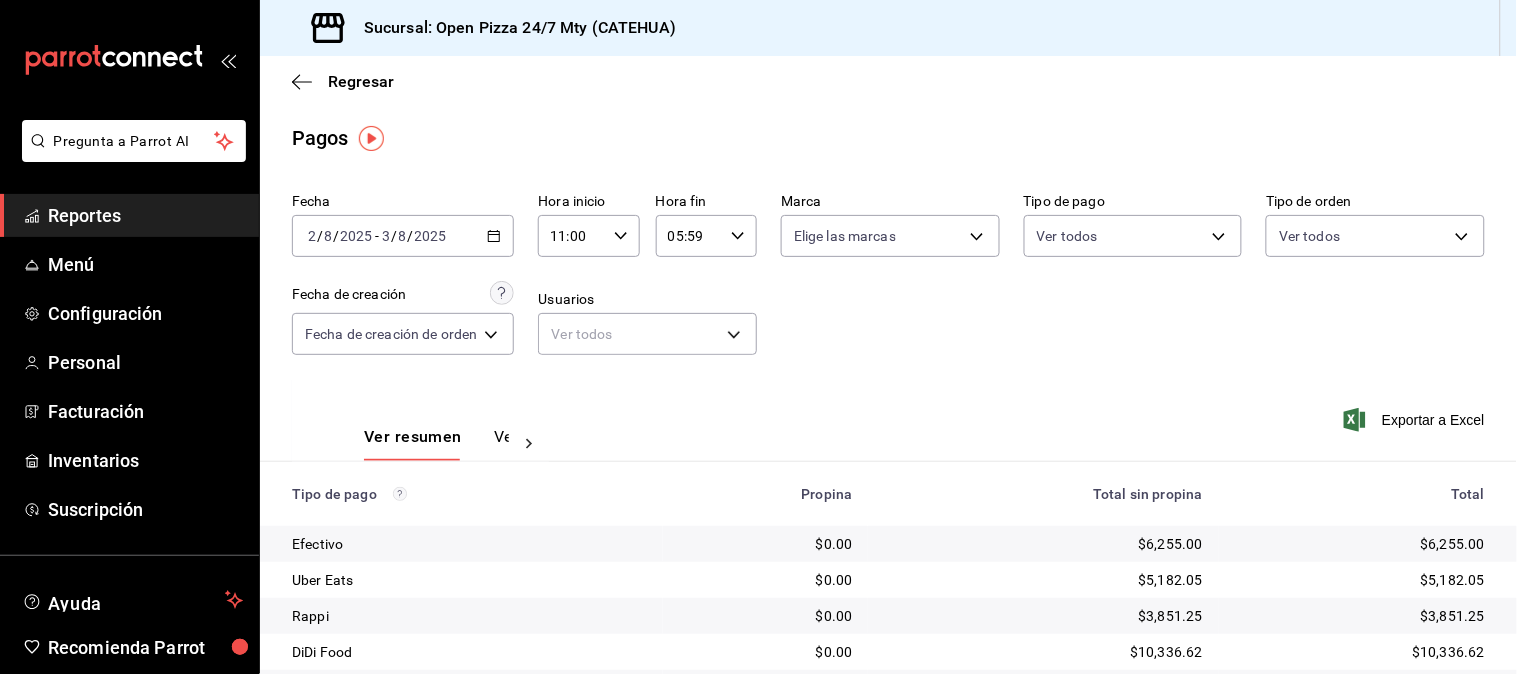 scroll, scrollTop: 101, scrollLeft: 0, axis: vertical 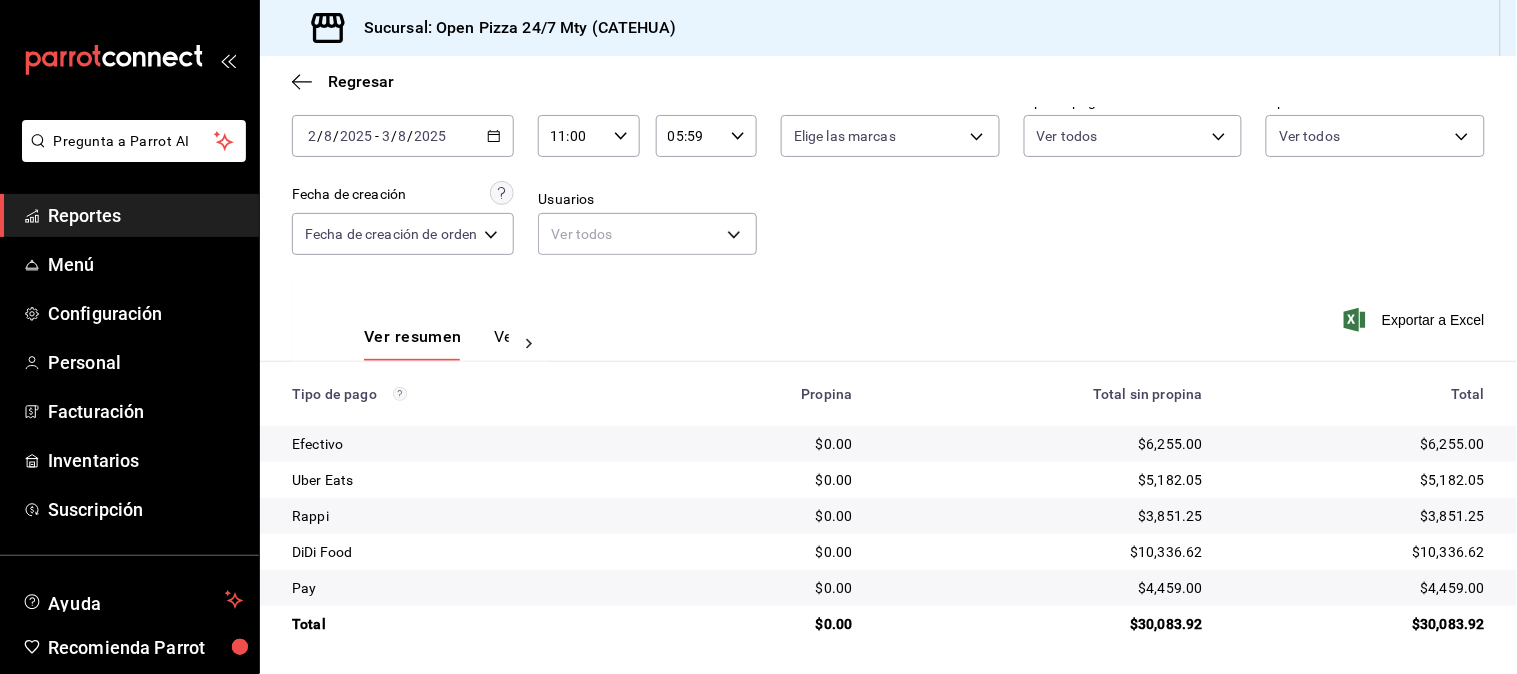 click on "Fecha [DATE] [NUMBER] / [NUMBER] / [YEAR] - [YEAR]-[MONTH]-[DAY] [NUMBER] / [NUMBER] / [YEAR] Hora inicio 11:00 Hora inicio Hora fin 05:59 Hora fin Marca Elige las marcas Tipo de pago Ver todos Tipo de orden Ver todos Fecha de creación   Fecha de creación de orden ORDER Usuarios Ver todos null" at bounding box center [888, 182] 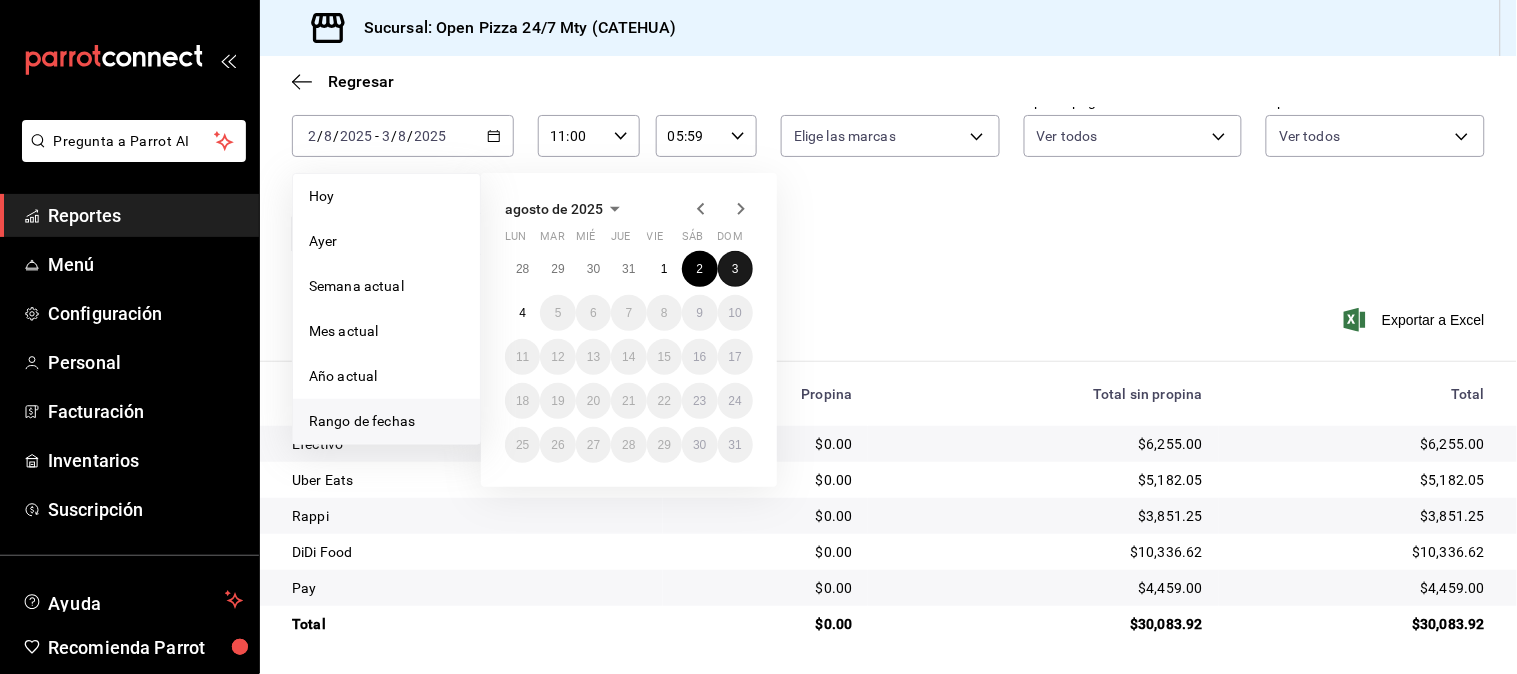 click on "3" at bounding box center (735, 269) 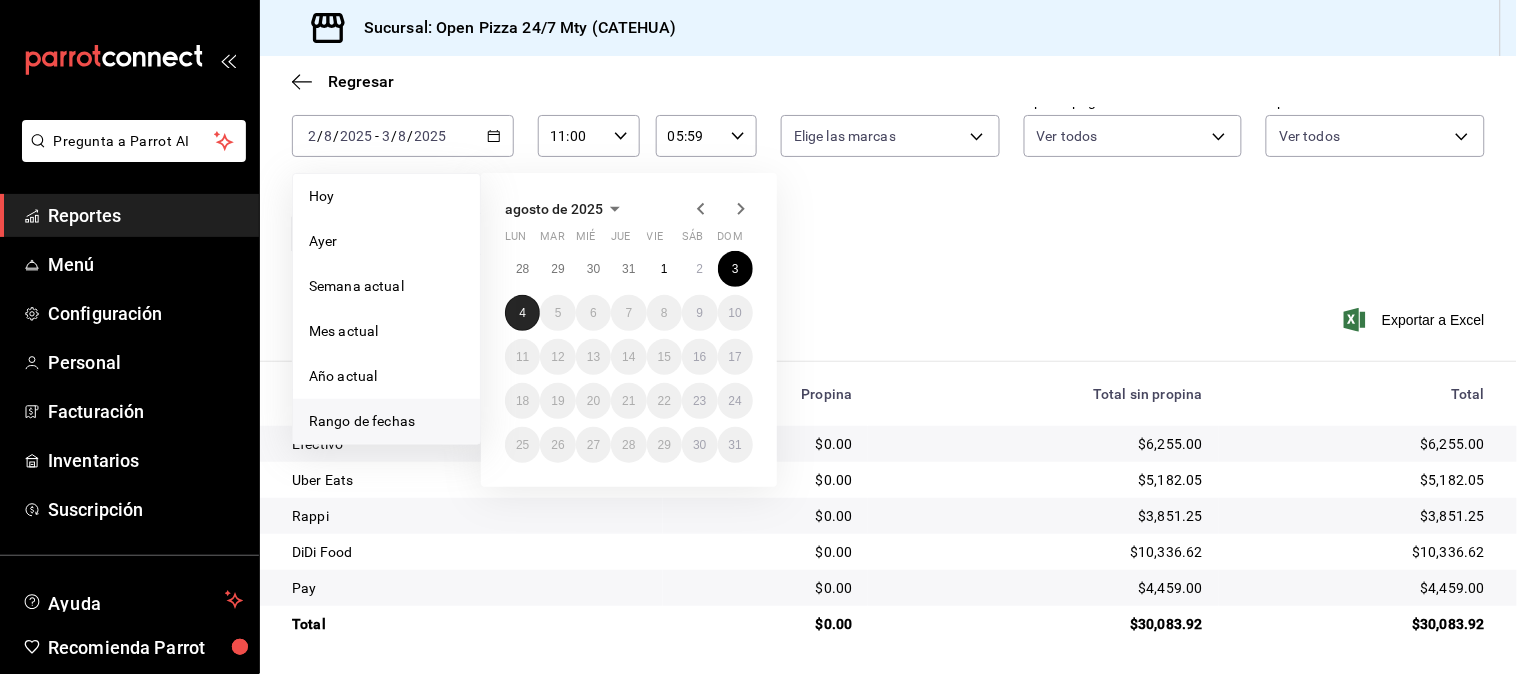 click on "4" at bounding box center (522, 313) 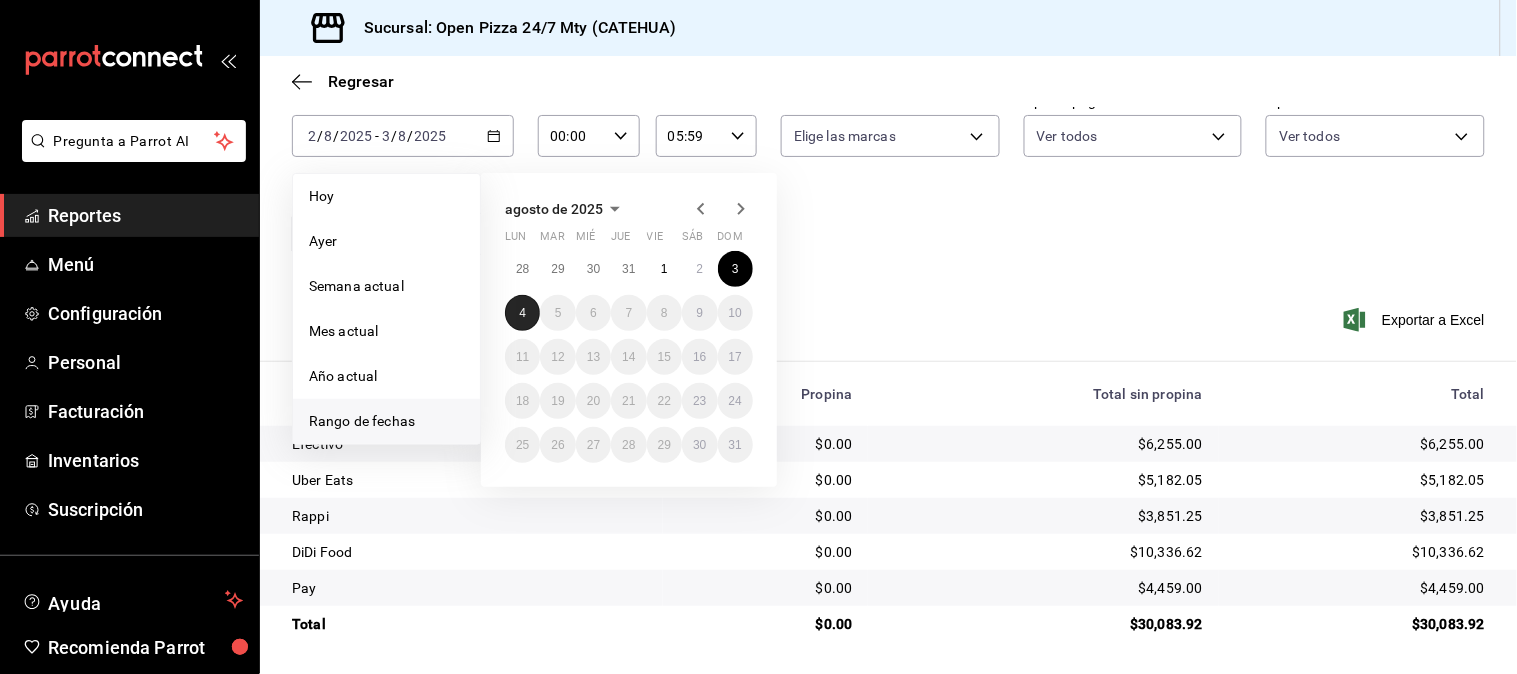 type on "23:59" 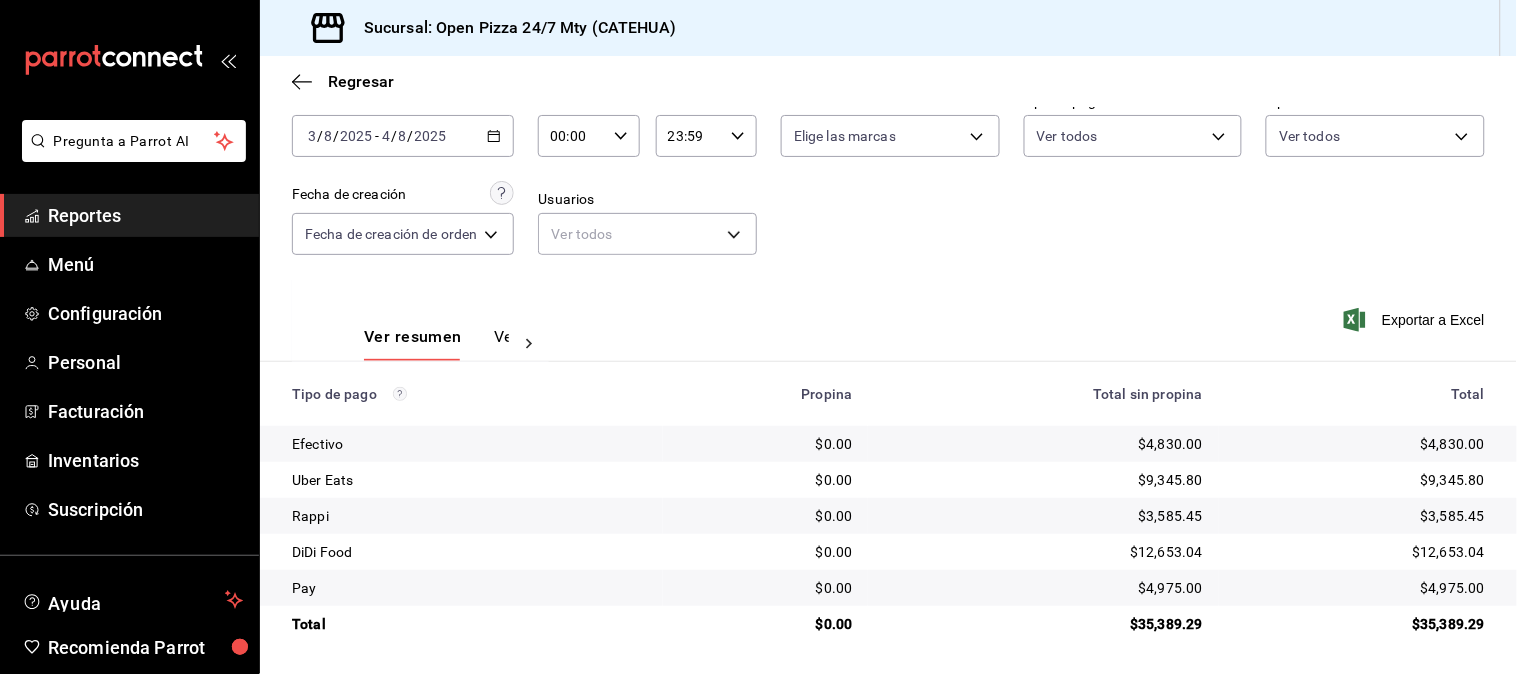 click on "Ver resumen Ver pagos Exportar a Excel" at bounding box center [888, 332] 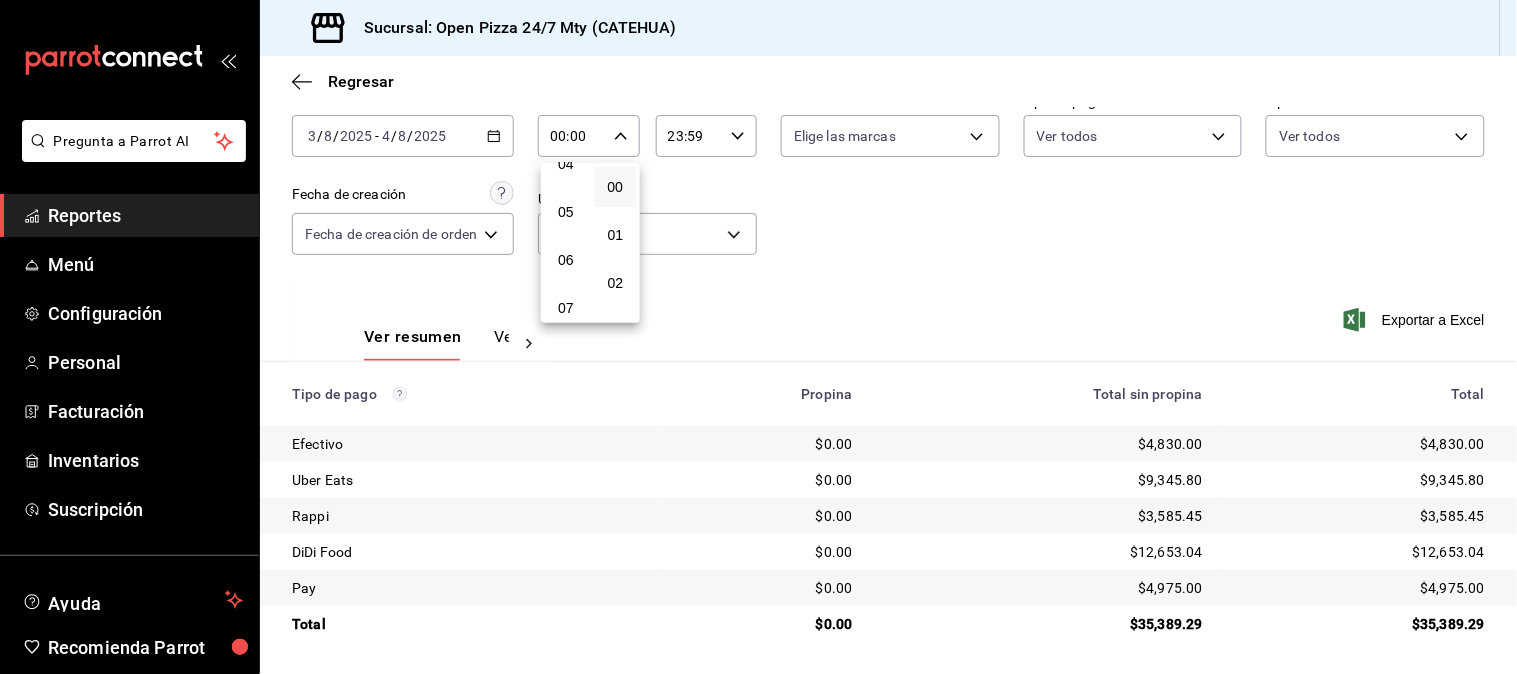 scroll, scrollTop: 444, scrollLeft: 0, axis: vertical 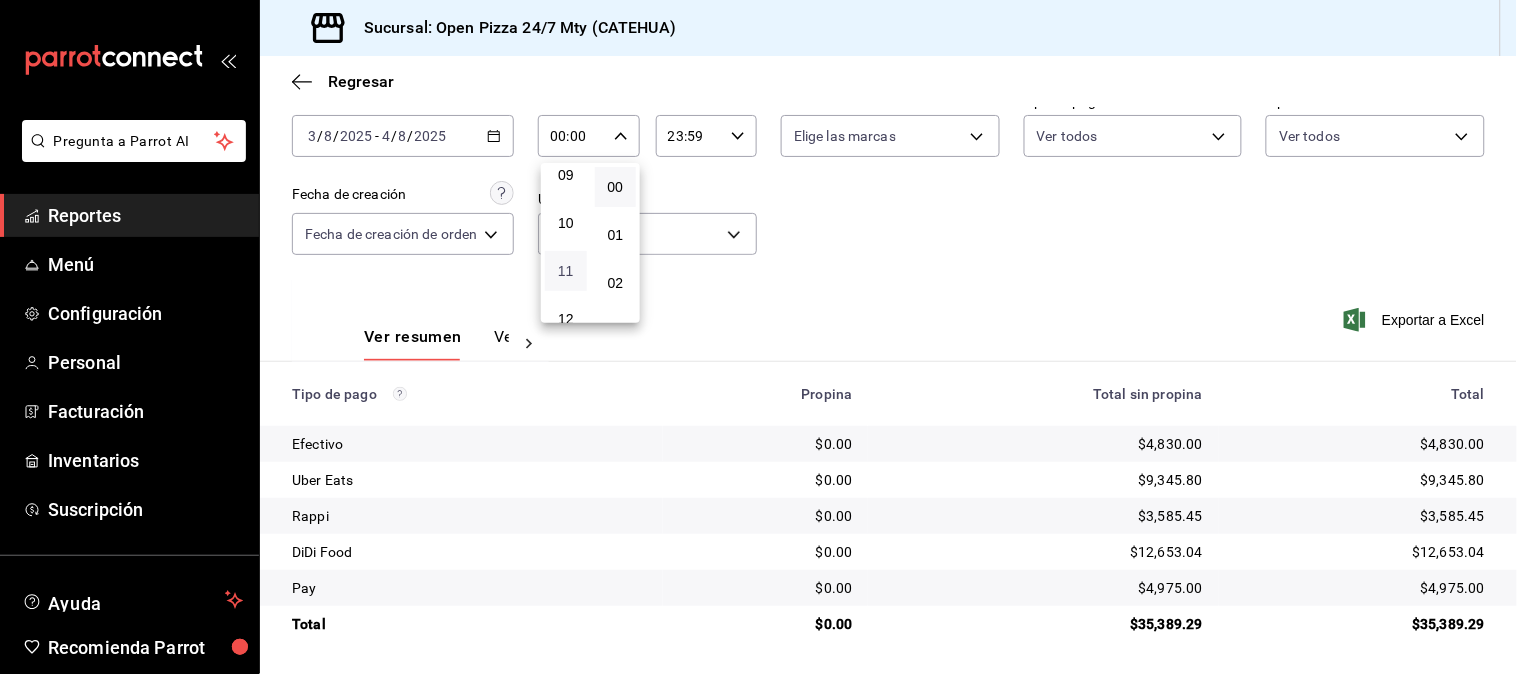 click on "11" at bounding box center (566, 271) 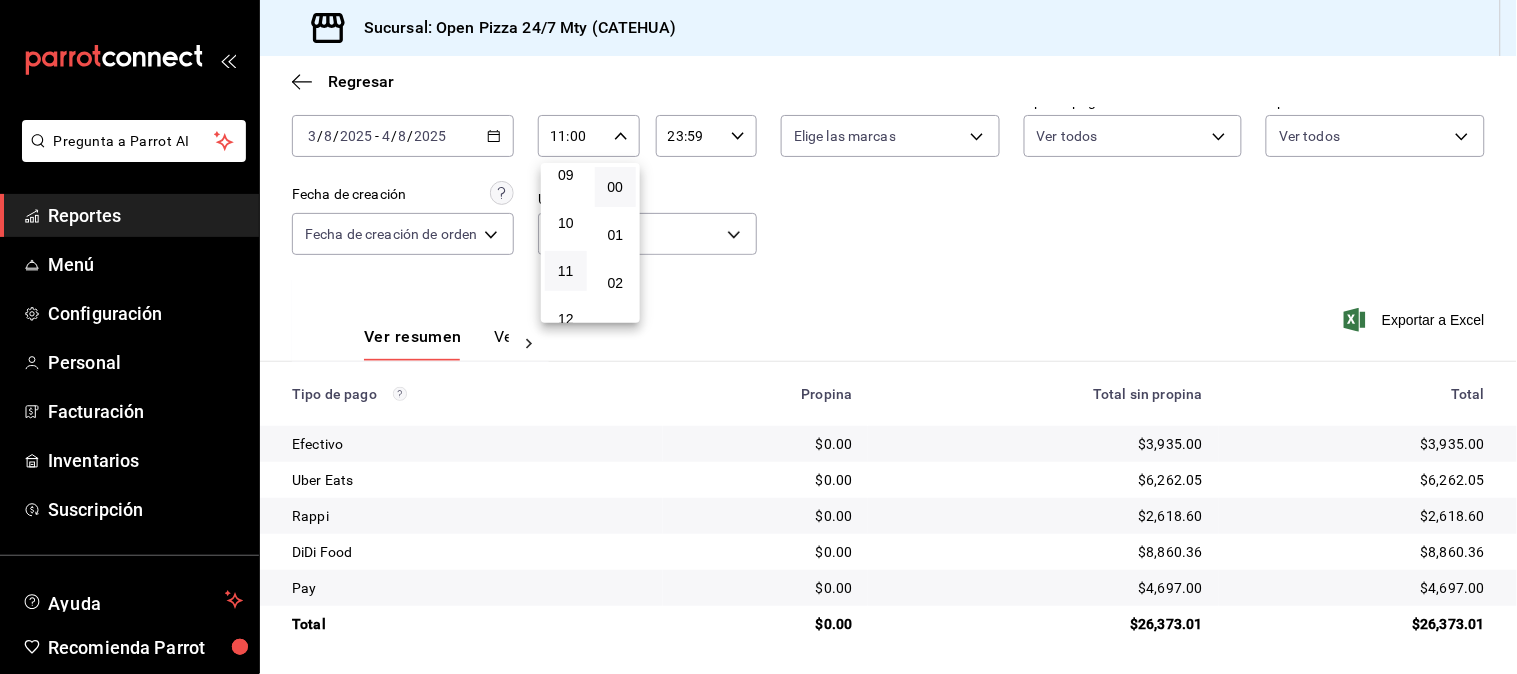 click at bounding box center (758, 337) 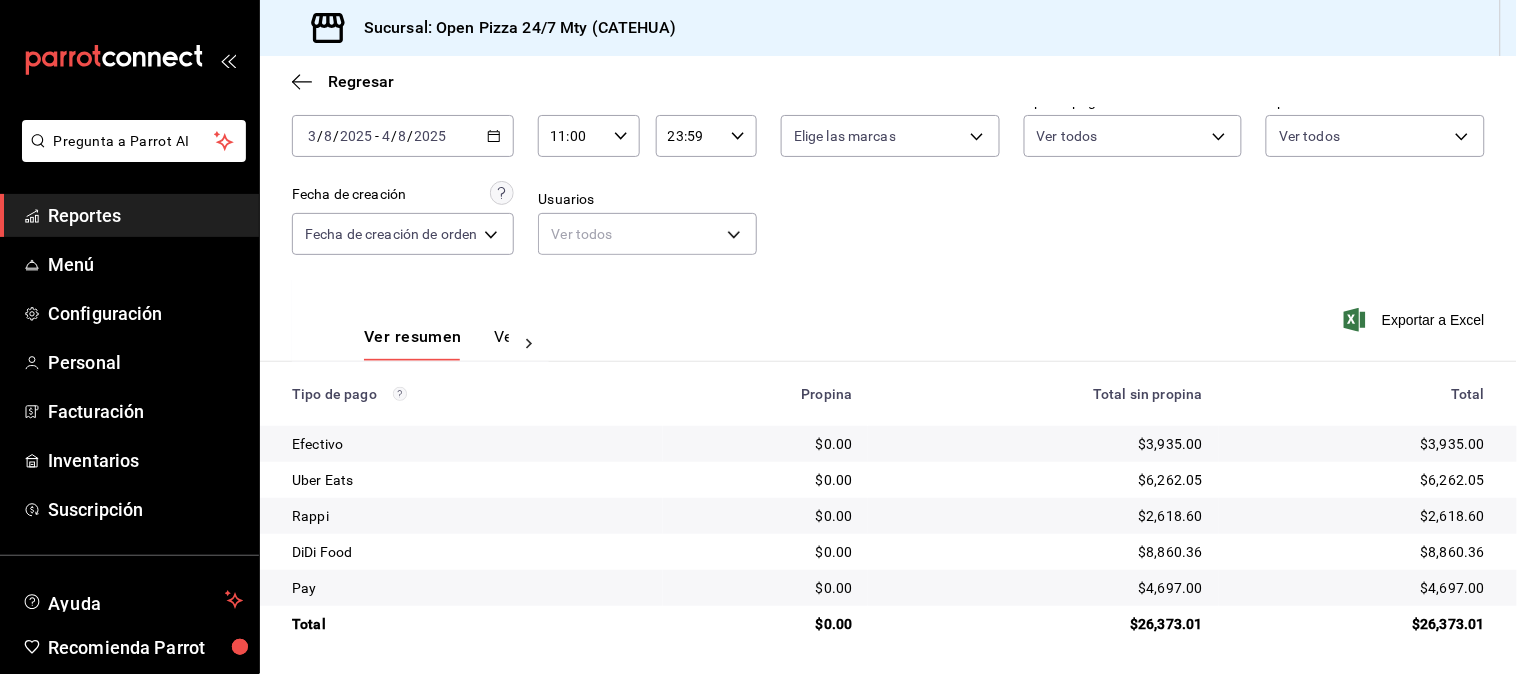 click on "00 01 02 03 04 05 06 07 08 09 10 11 12 13 14 15 16 17 18 19 20 21 22 23 00 01 02 03 04 05 06 07 08 09 10 11 12 13 14 15 16 17 18 19 20 21 22 23 24 25 26 27 28 29 30 31 32 33 34 35 36 37 38 39 40 41 42 43 44 45 46 47 48 49 50 51 52 53 54 55 56 57 58 59" at bounding box center (758, 340) 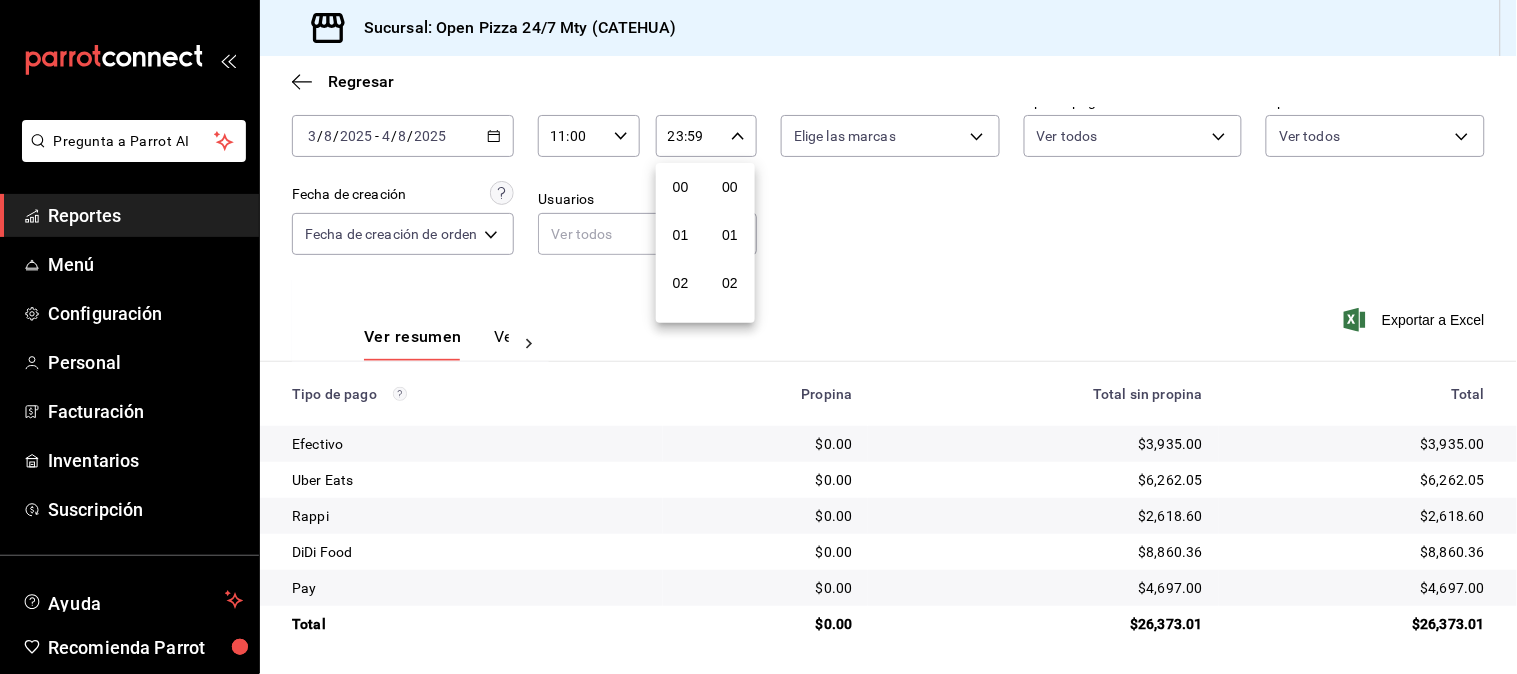scroll, scrollTop: 981, scrollLeft: 0, axis: vertical 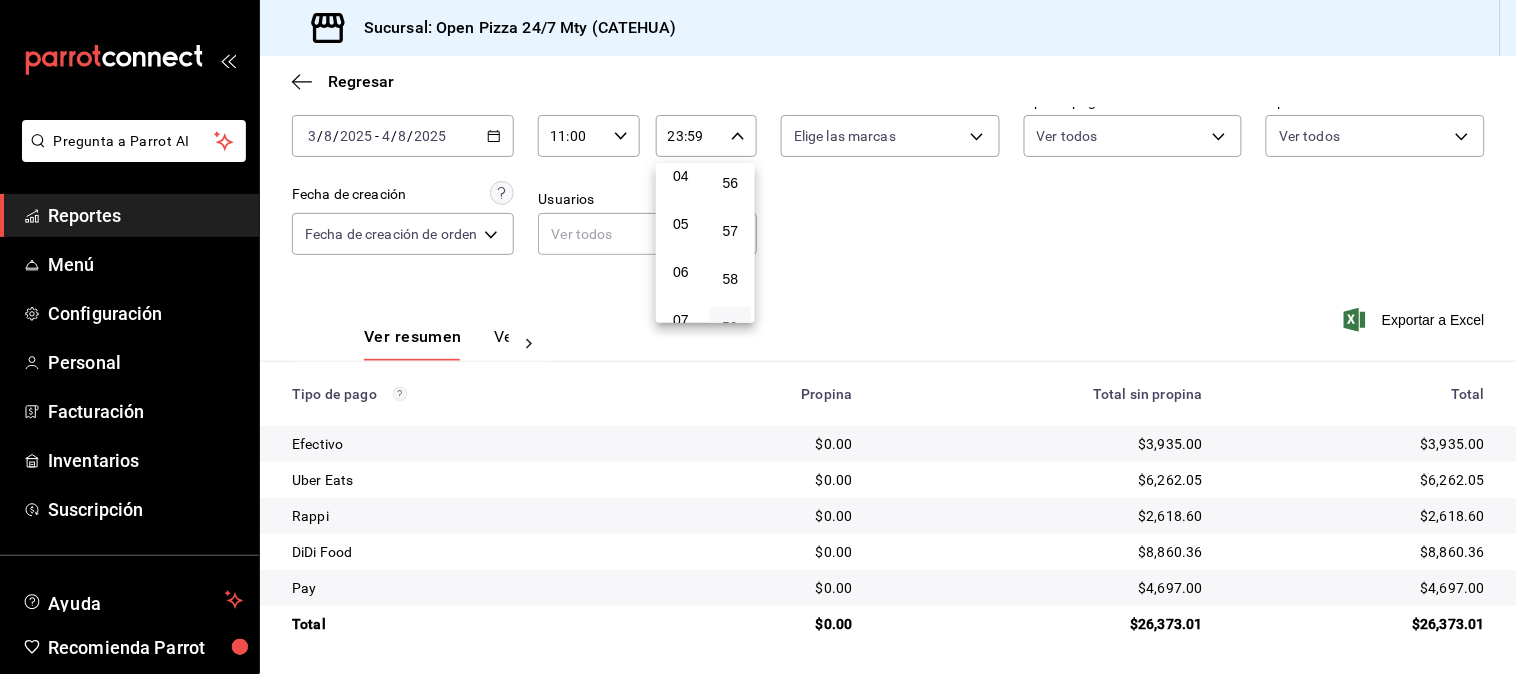 click on "05" at bounding box center (681, 224) 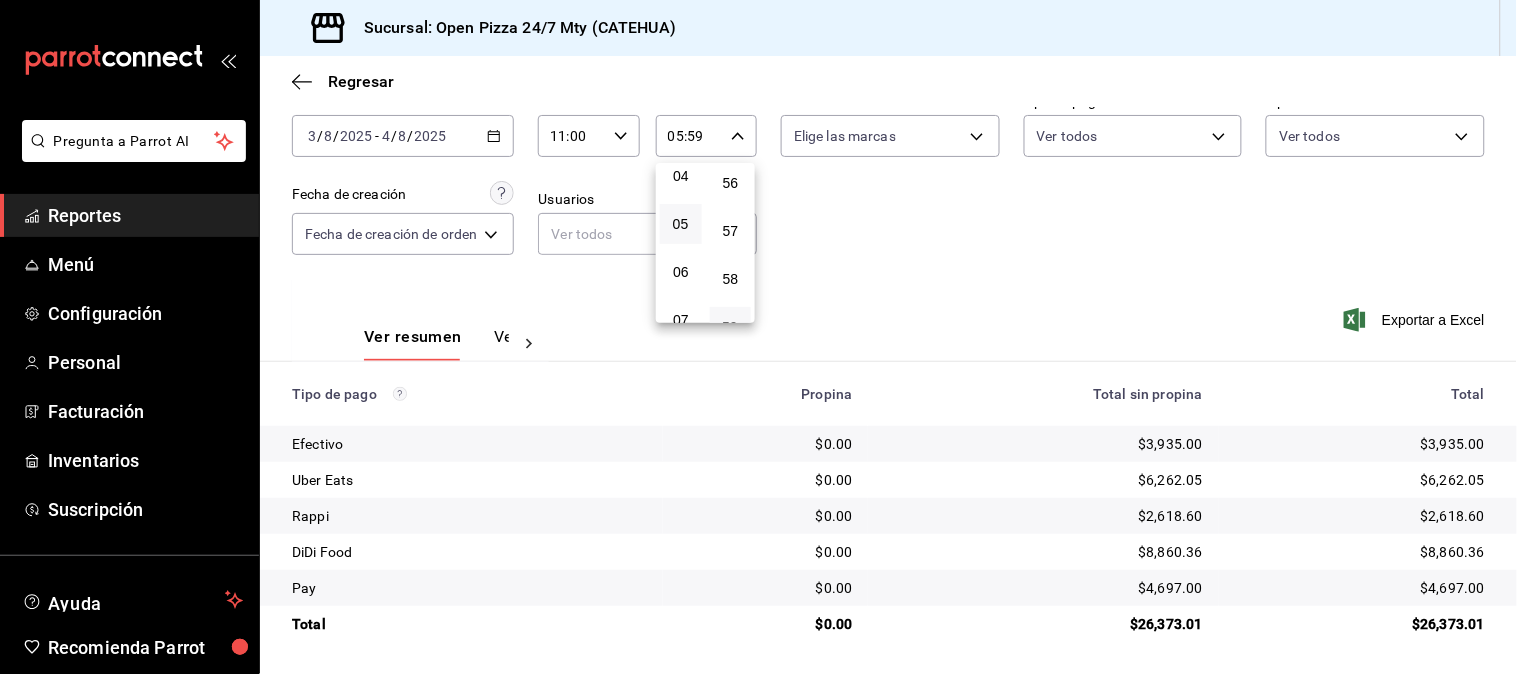 click at bounding box center [758, 337] 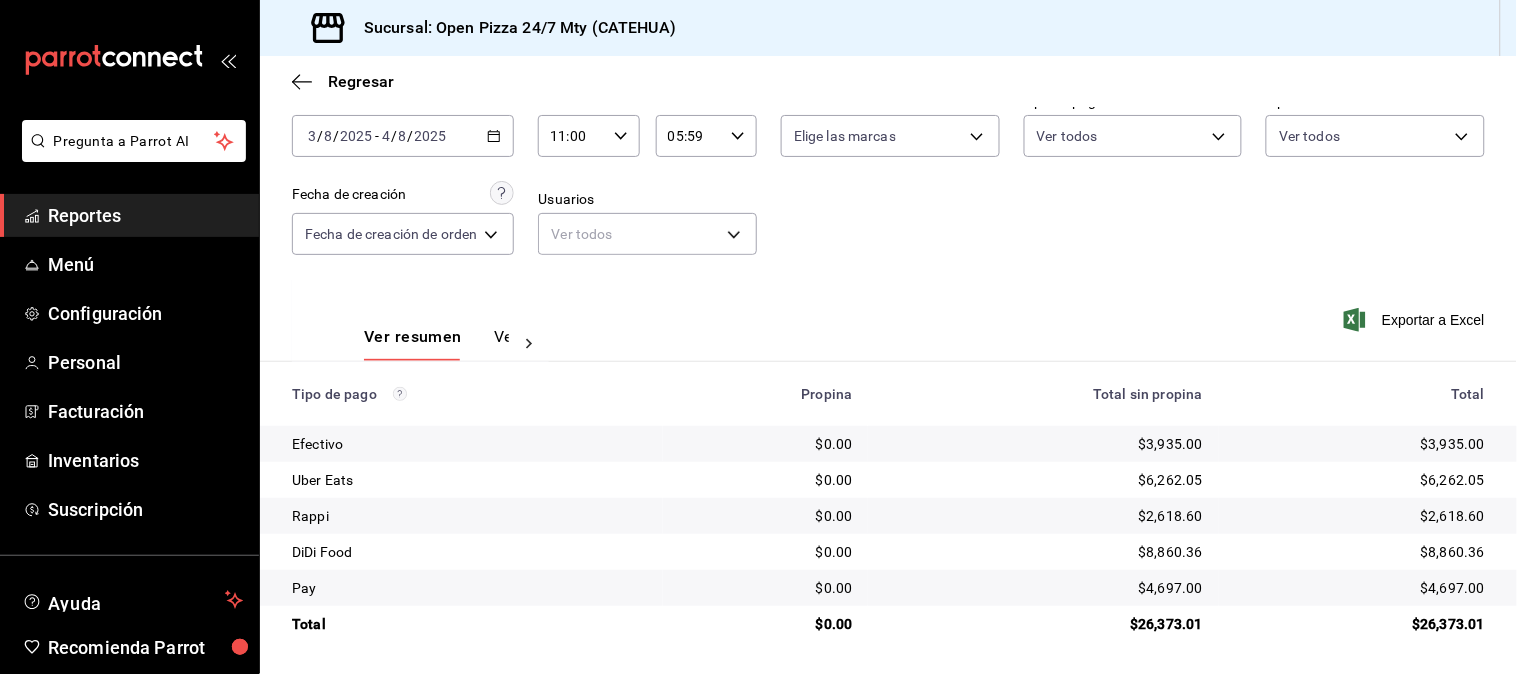 click on "00 01 02 03 04 05 06 07 08 09 10 11 12 13 14 15 16 17 18 19 20 21 22 23 00 01 02 03 04 05 06 07 08 09 10 11 12 13 14 15 16 17 18 19 20 21 22 23 24 25 26 27 28 29 30 31 32 33 34 35 36 37 38 39 40 41 42 43 44 45 46 47 48 49 50 51 52 53 54 55 56 57 58 59" at bounding box center (758, 340) 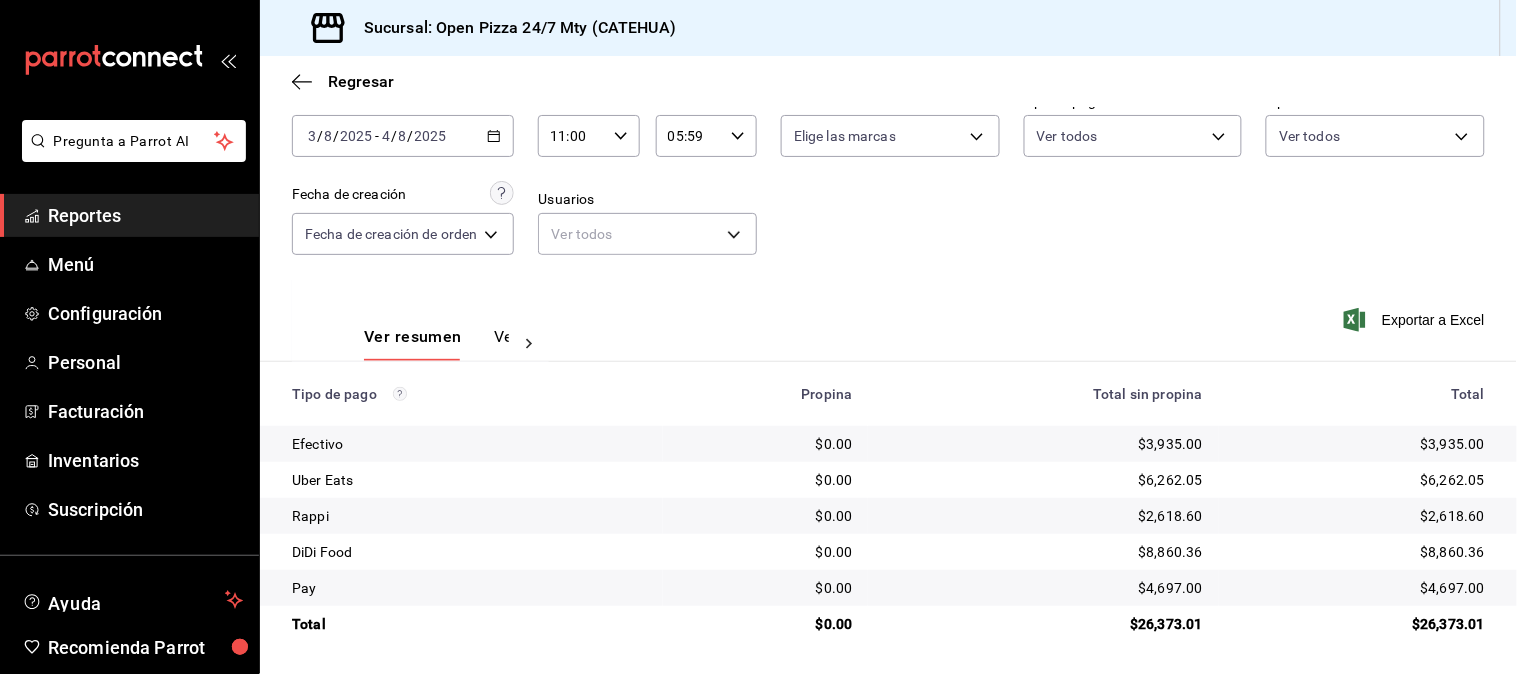 click on "Fecha [DATE] [NUMBER] / [NUMBER] / [YEAR] - [YEAR]-[MONTH]-[DAY] [NUMBER] / [NUMBER] / [YEAR] Hora inicio 11:00 Hora inicio Hora fin 05:59 Hora fin Marca Elige las marcas Tipo de pago Ver todos Tipo de orden Ver todos Fecha de creación   Fecha de creación de orden ORDER Usuarios Ver todos null" at bounding box center (888, 182) 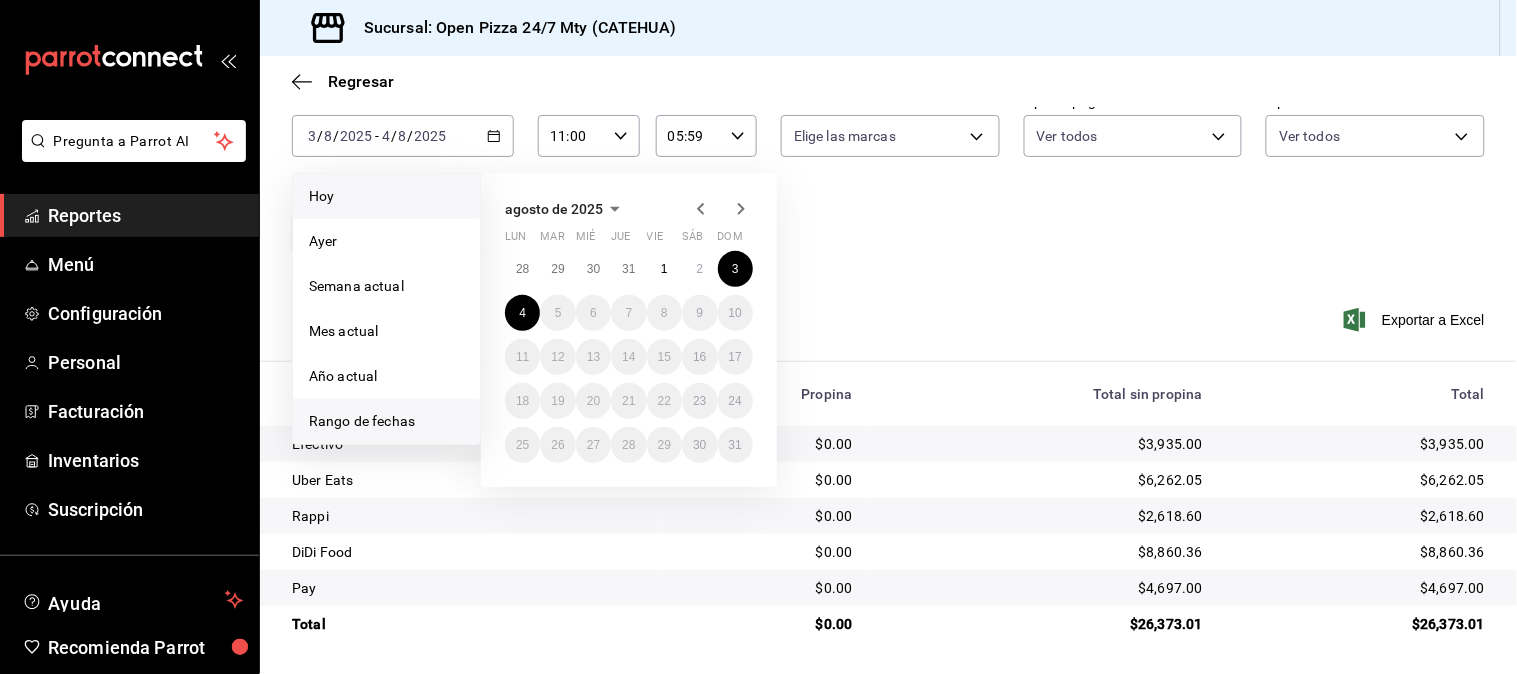 click on "Hoy" at bounding box center [386, 196] 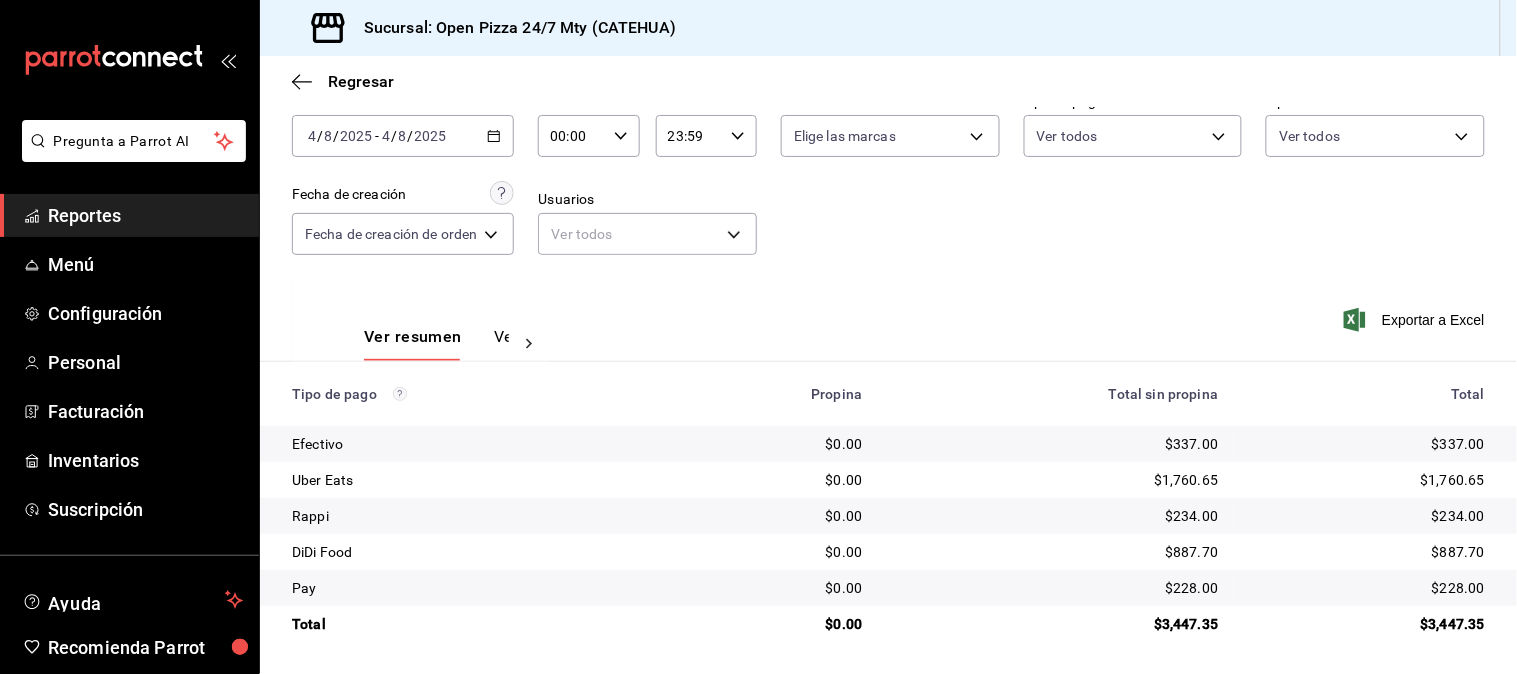 click on "Fecha [DATE] [NUMBER] / [NUMBER] / [YEAR] - [YEAR]-[MONTH]-[DAY] [NUMBER] / [NUMBER] / [YEAR] Hora inicio 00:00 Hora inicio Hora fin 23:59 Hora fin Marca Elige las marcas Tipo de pago Ver todos Tipo de orden Ver todos Fecha de creación   Fecha de creación de orden ORDER Usuarios Ver todos null" at bounding box center [888, 182] 